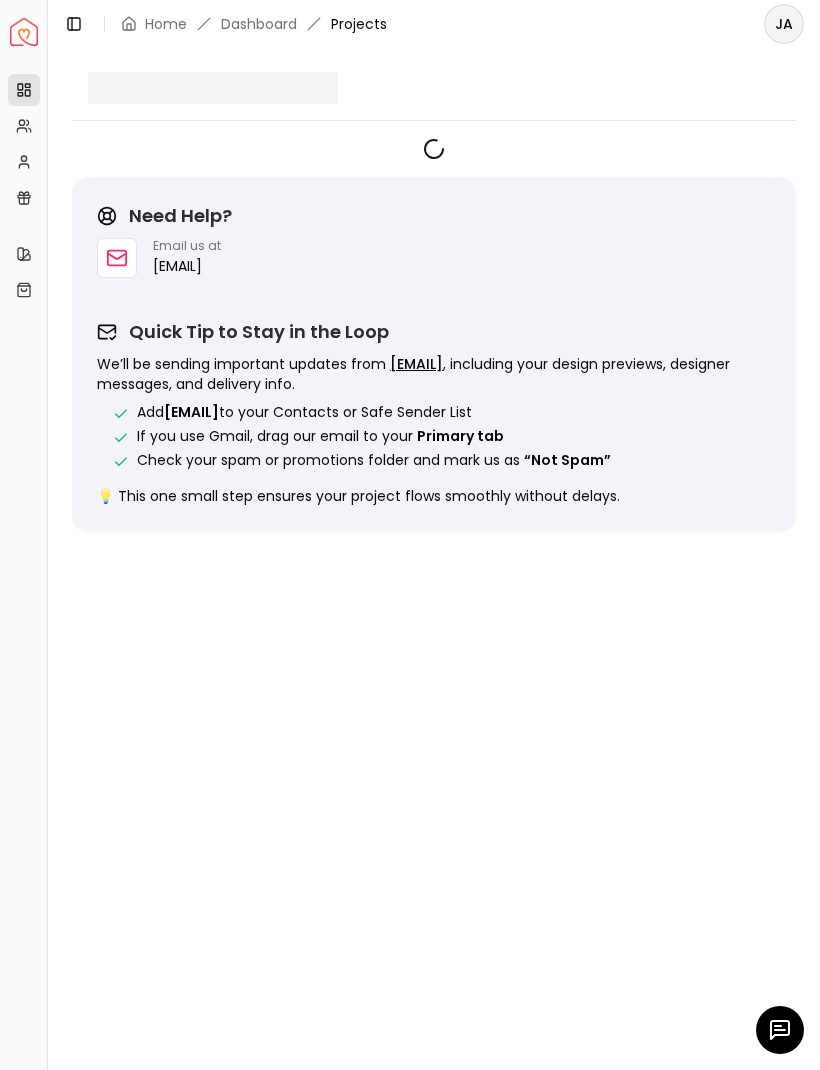 scroll, scrollTop: 56, scrollLeft: 43, axis: both 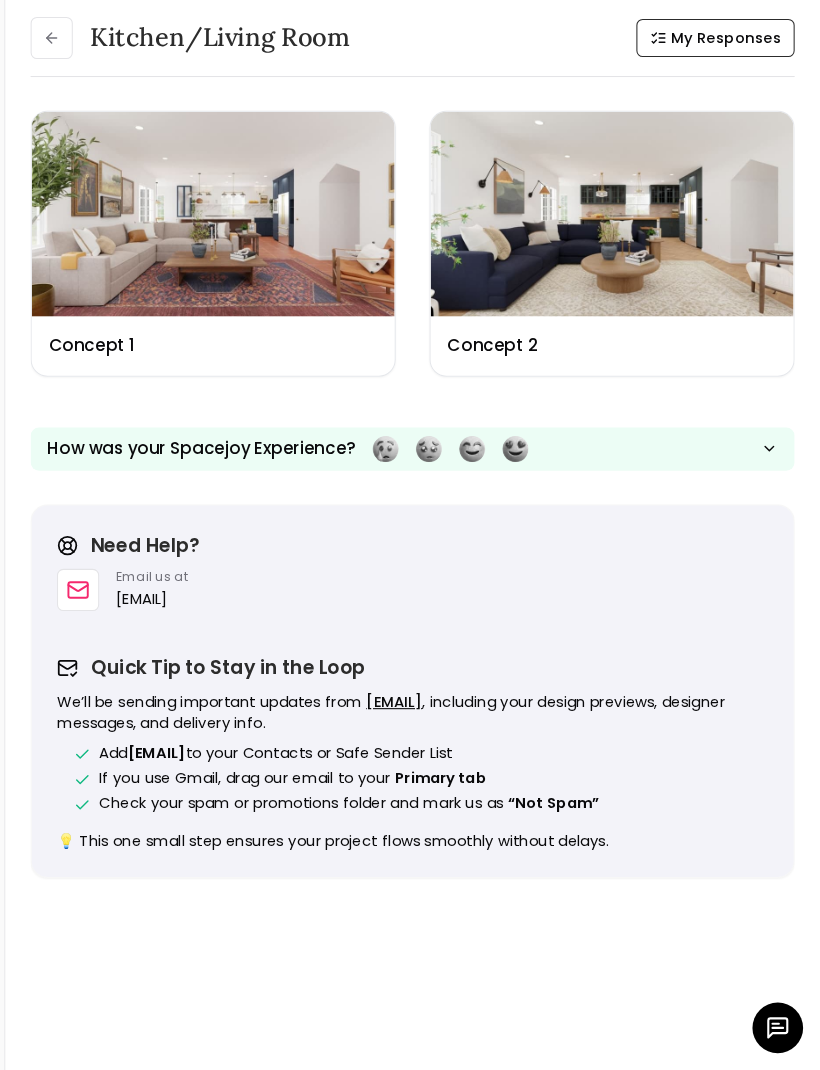 click at bounding box center [623, 259] 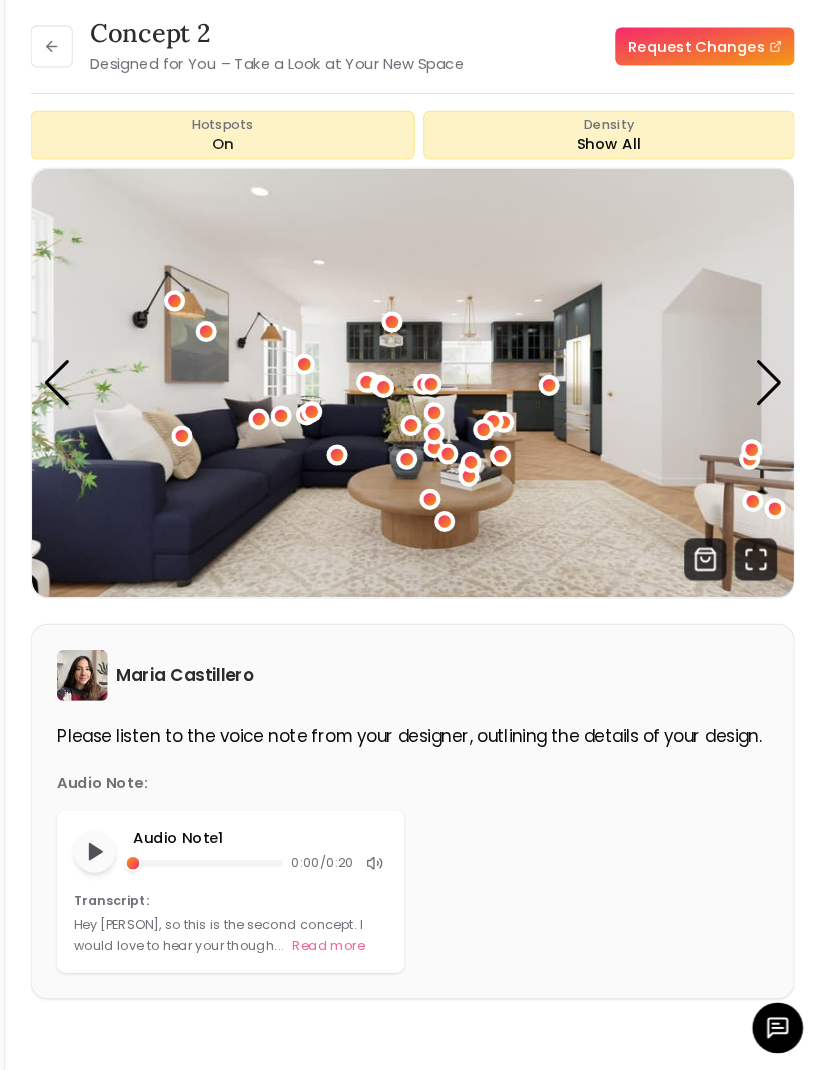 click at bounding box center [771, 419] 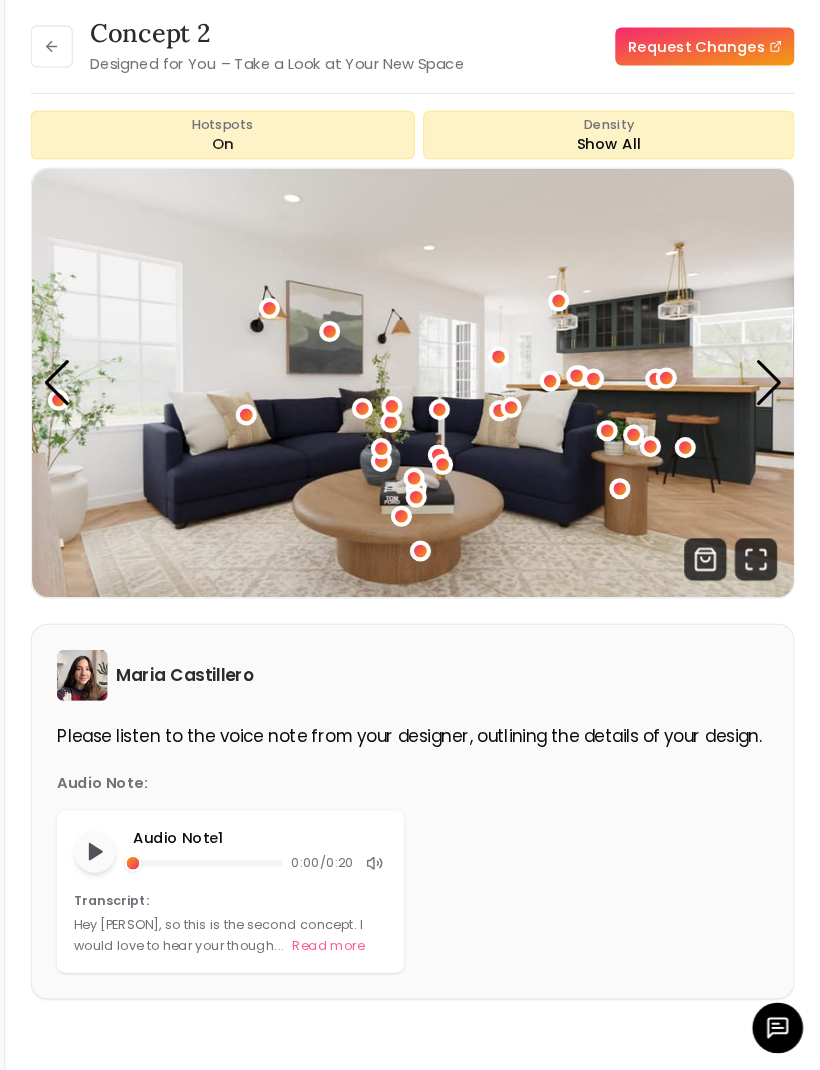 click at bounding box center [771, 419] 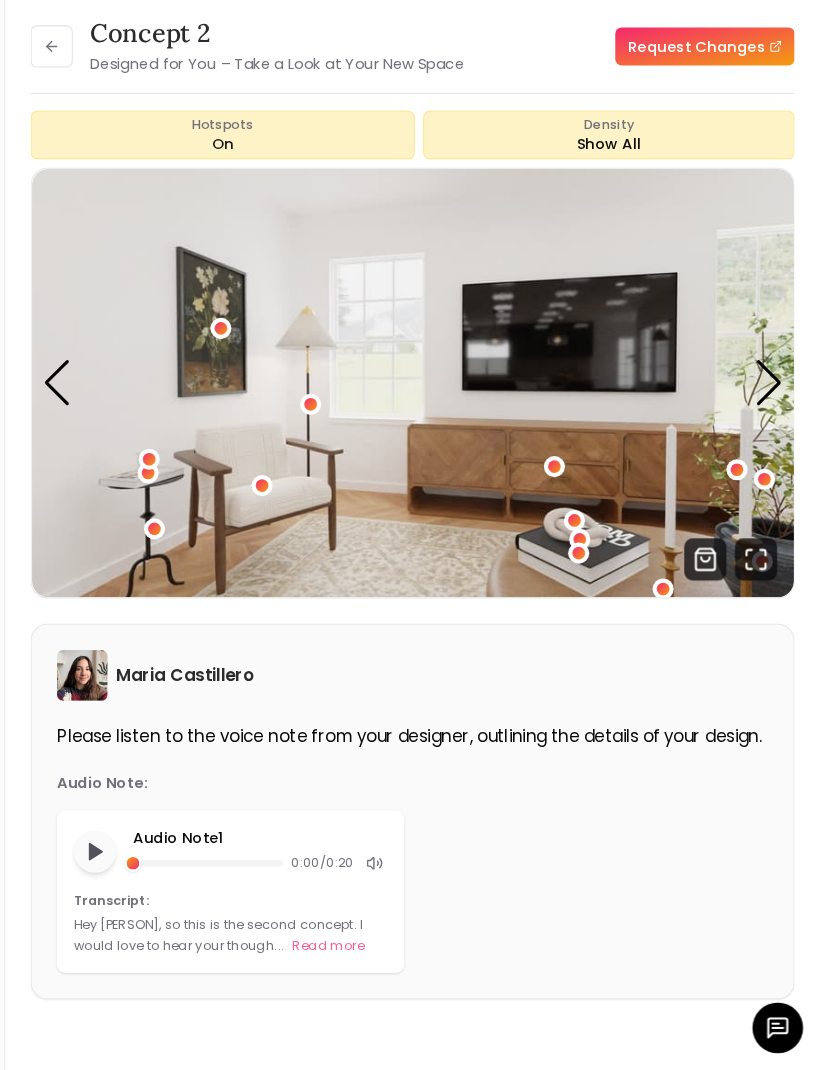 click at bounding box center [771, 419] 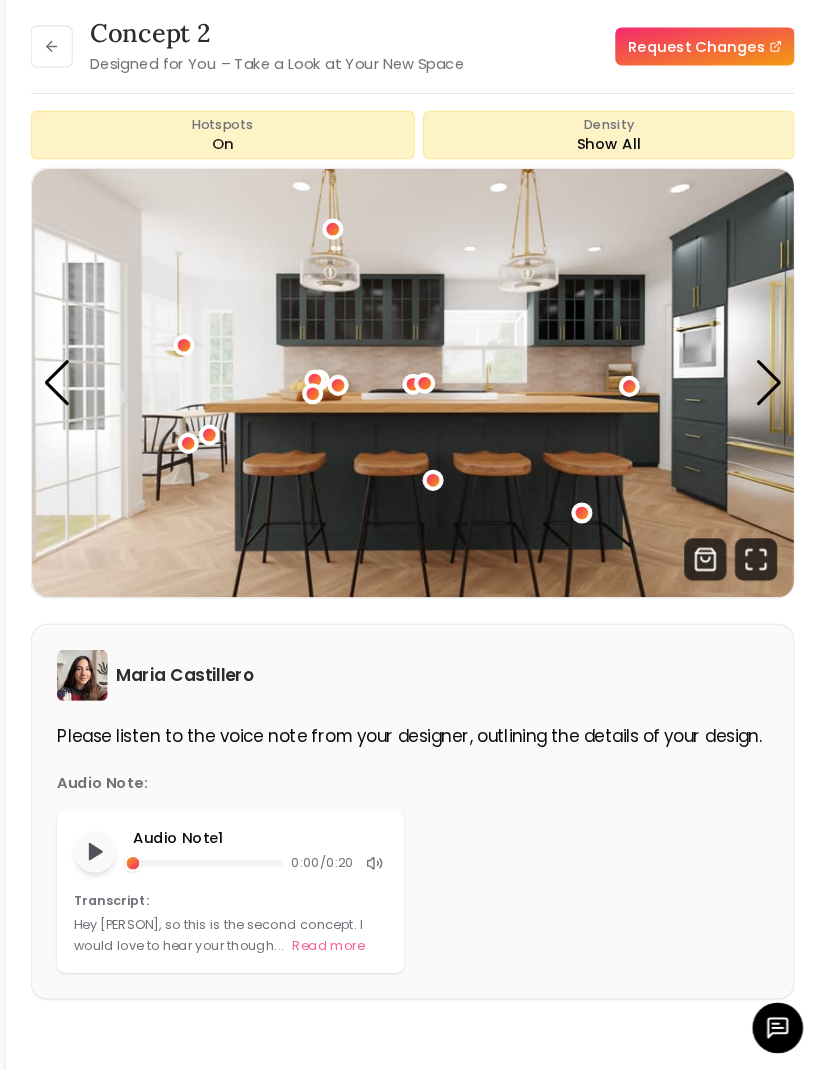 click at bounding box center [771, 419] 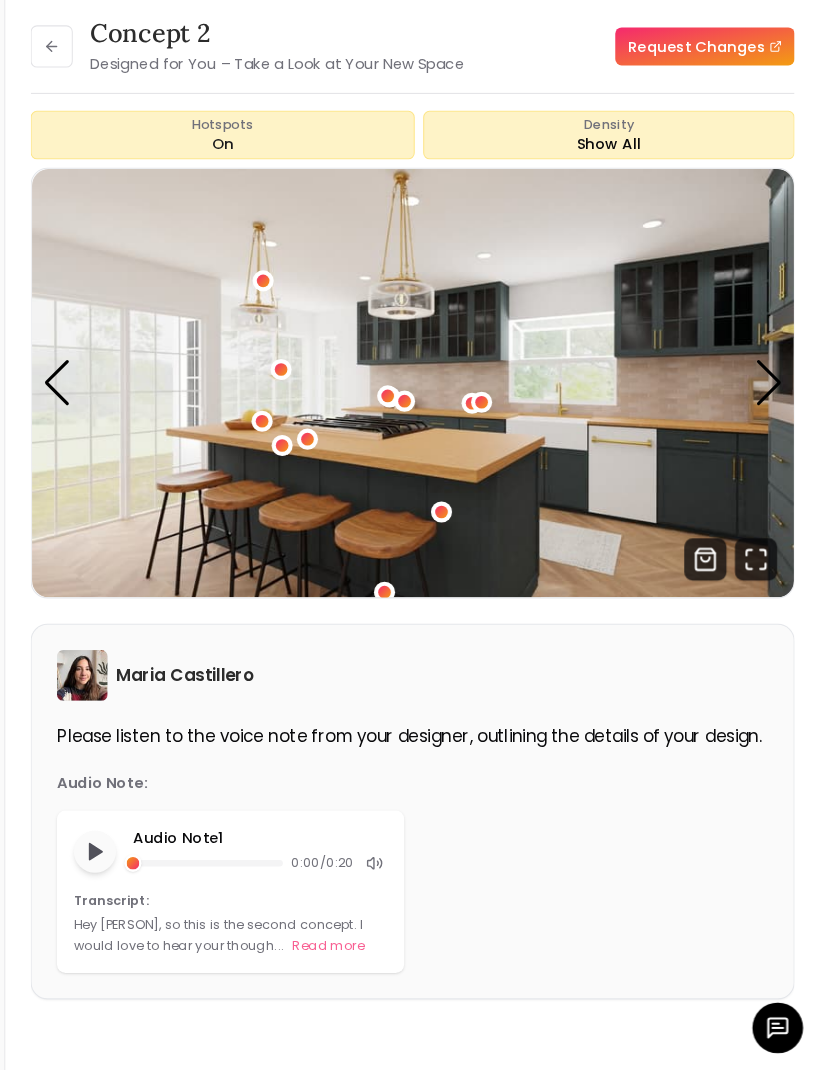 click at bounding box center (771, 419) 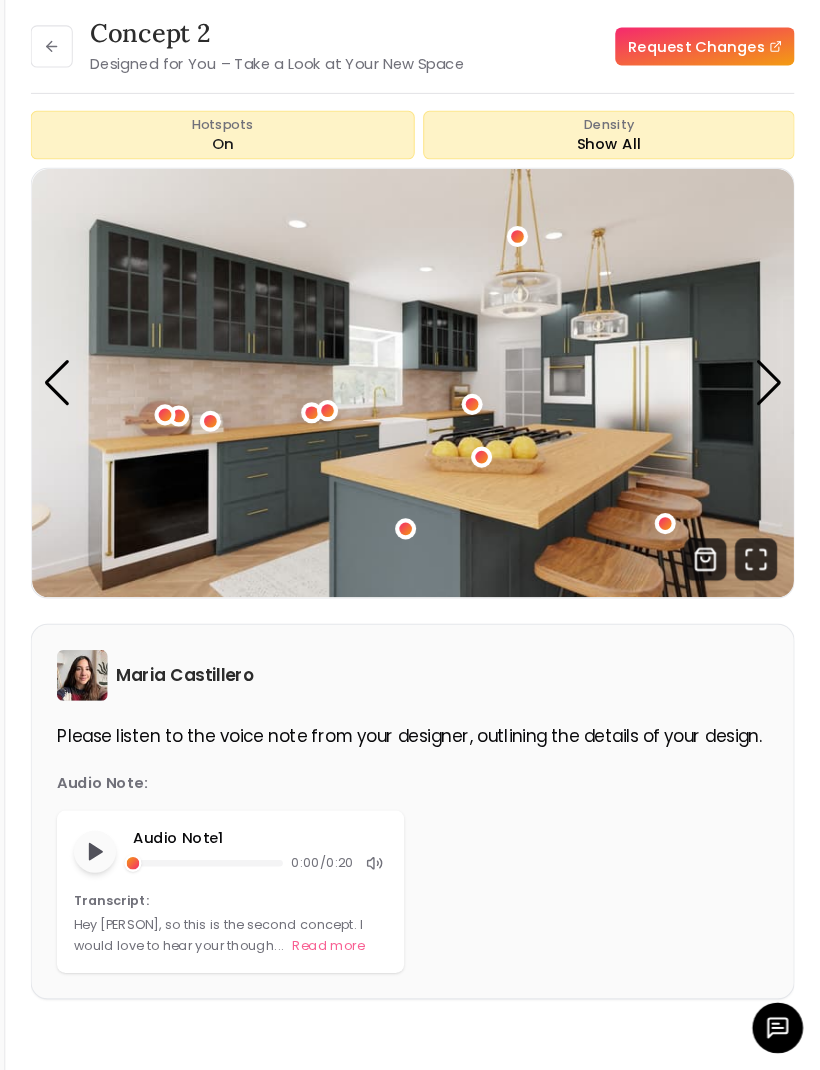 click at bounding box center (771, 419) 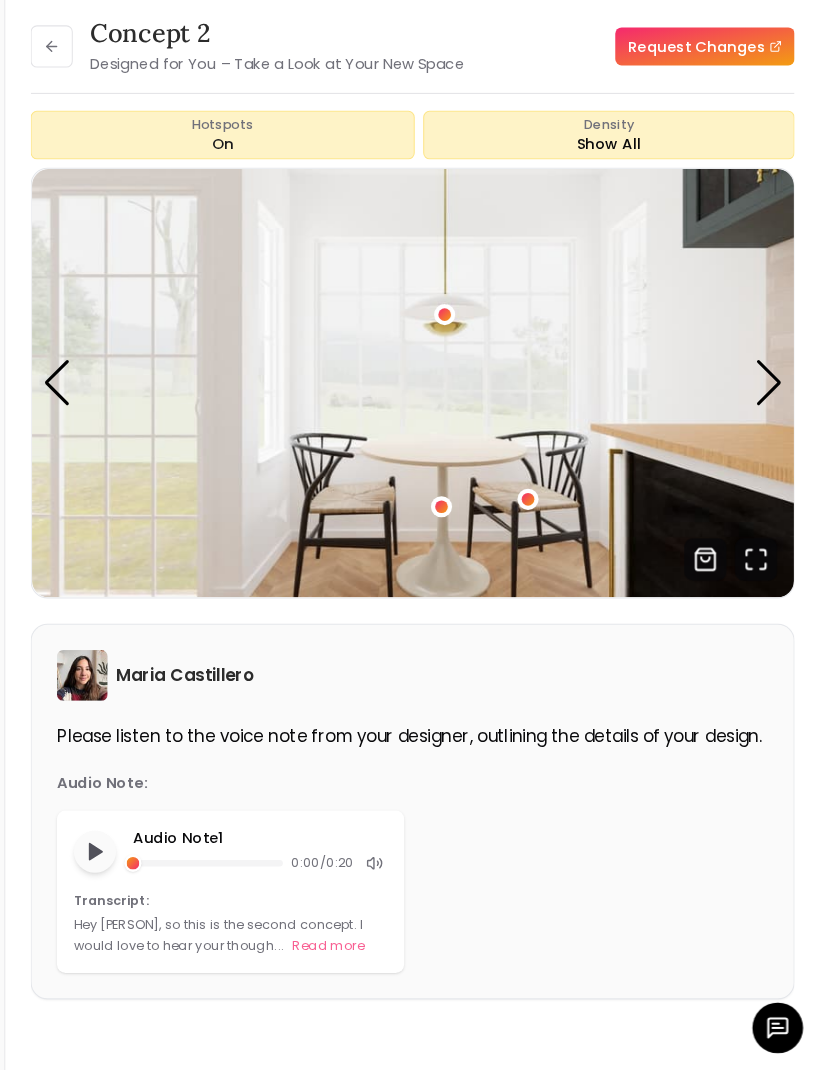 click at bounding box center [461, 536] 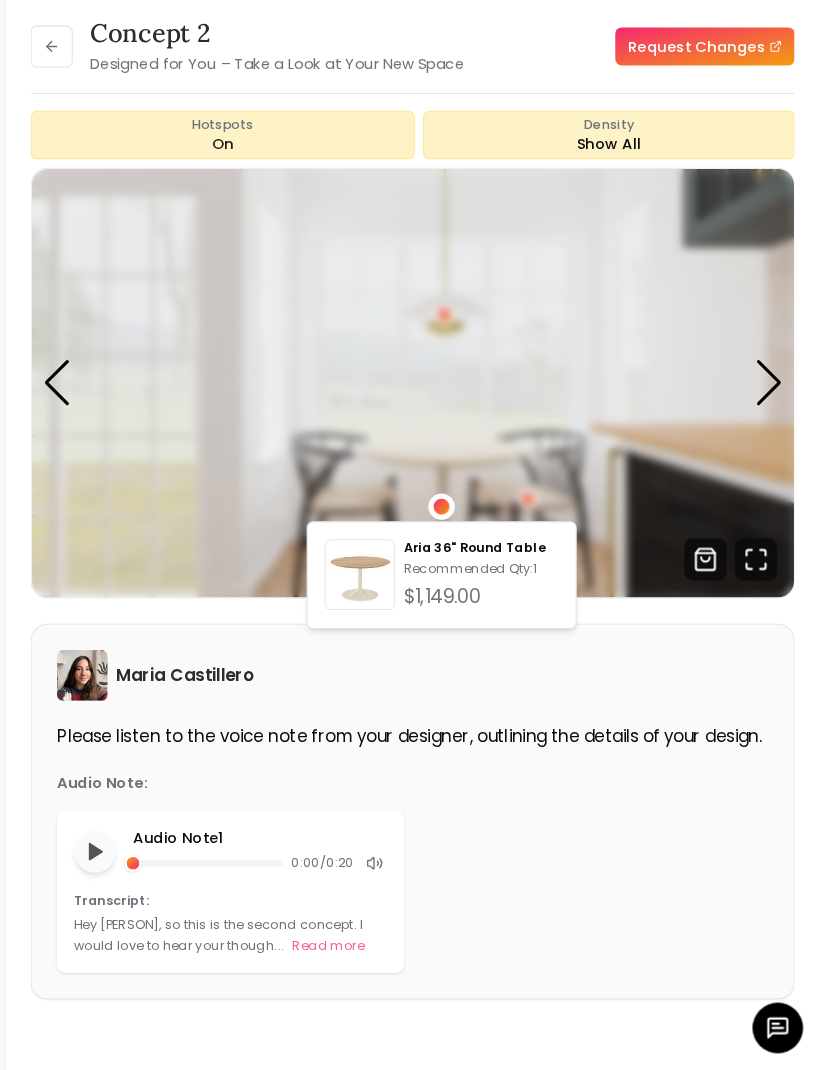 click at bounding box center (434, 419) 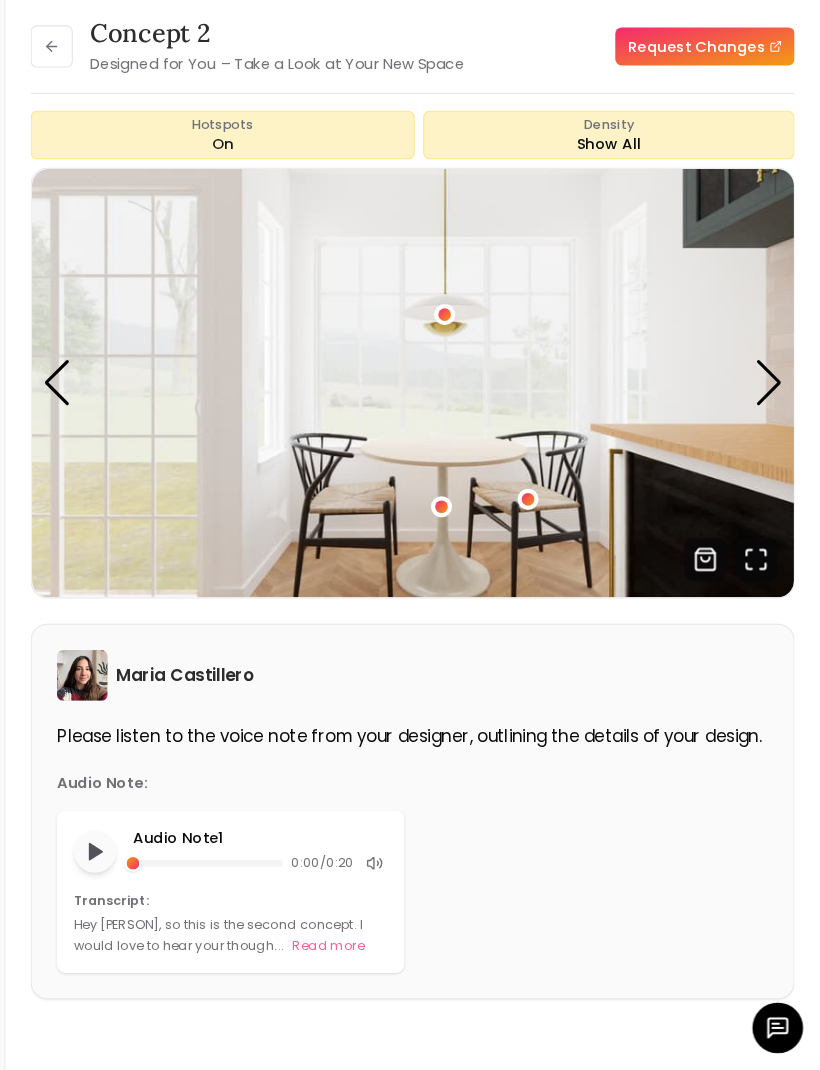 click at bounding box center [543, 529] 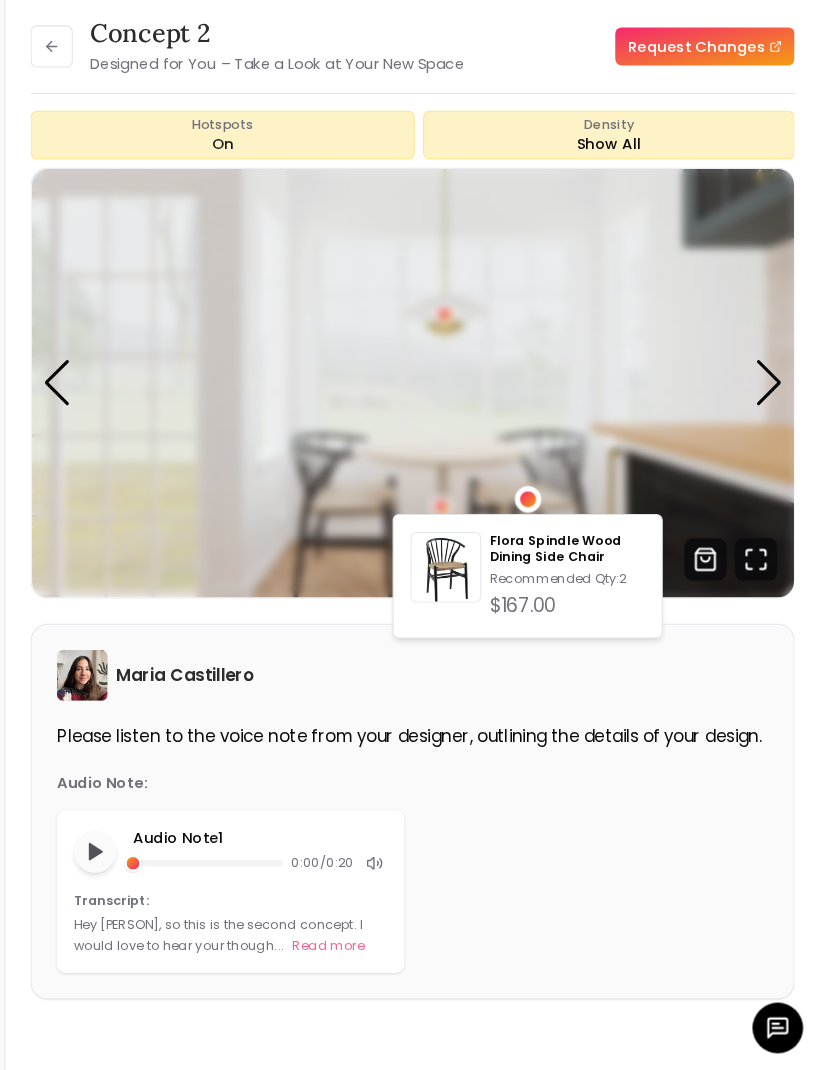 click at bounding box center [434, 419] 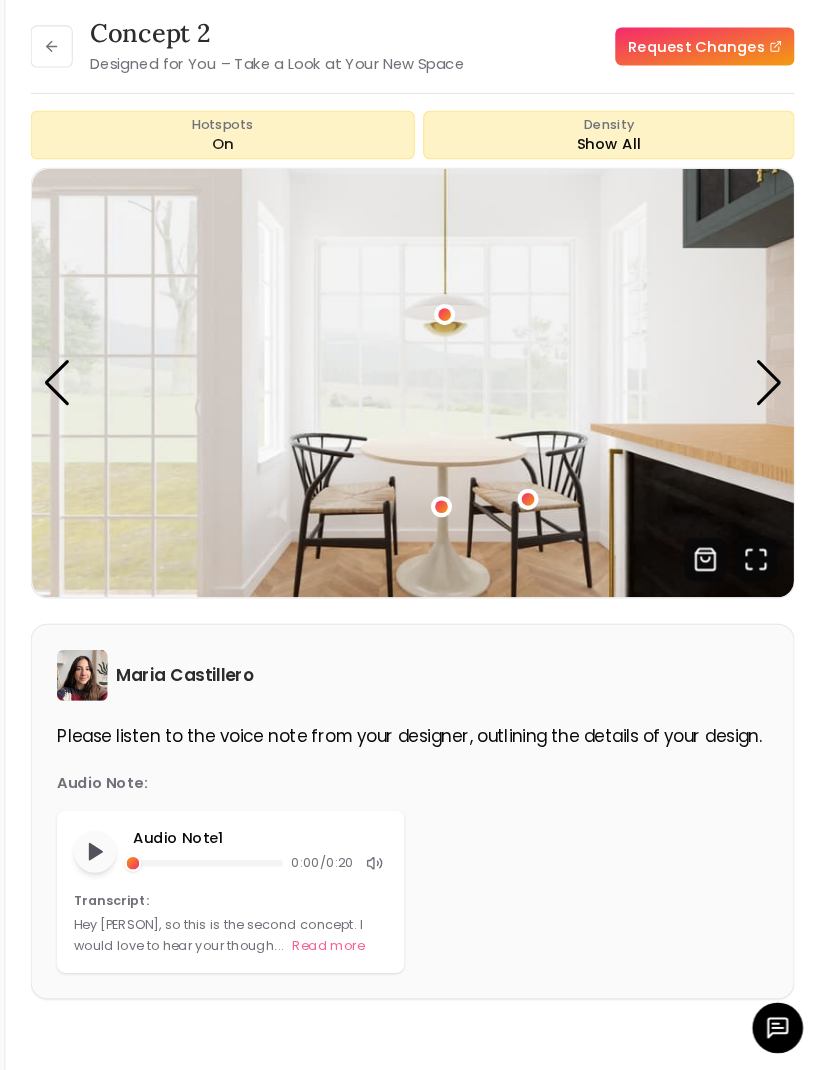 click at bounding box center [771, 419] 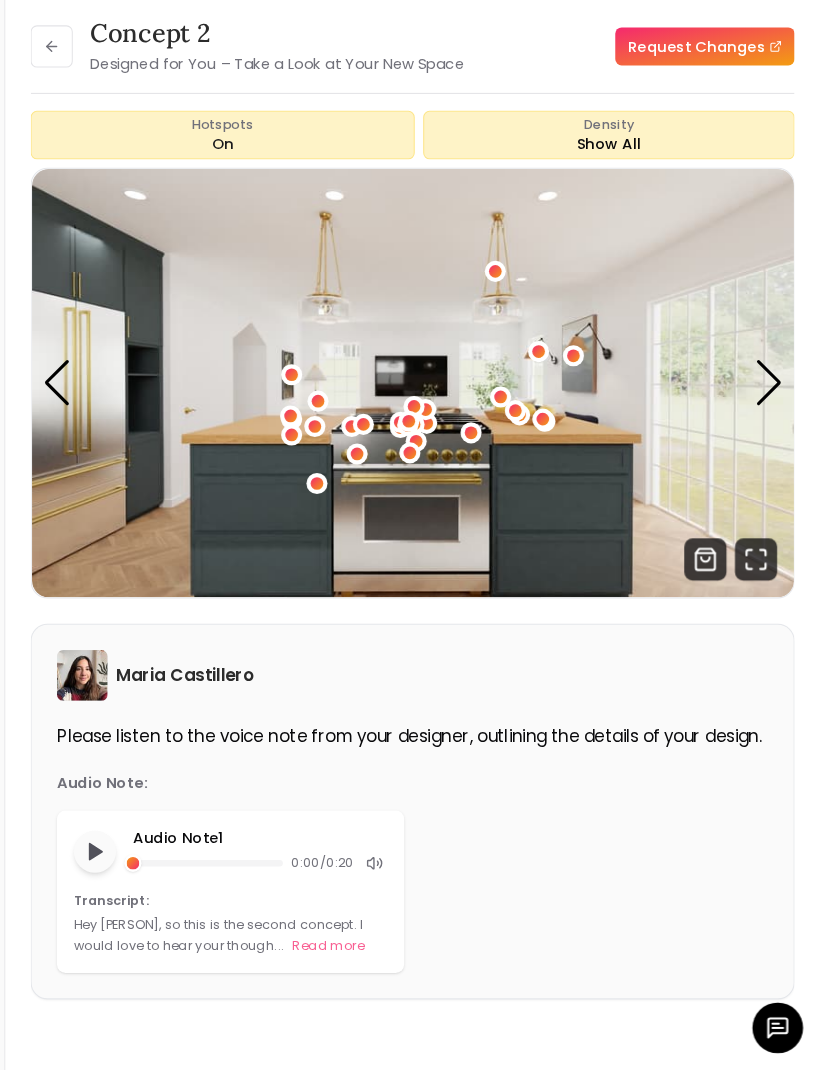 click at bounding box center (431, 485) 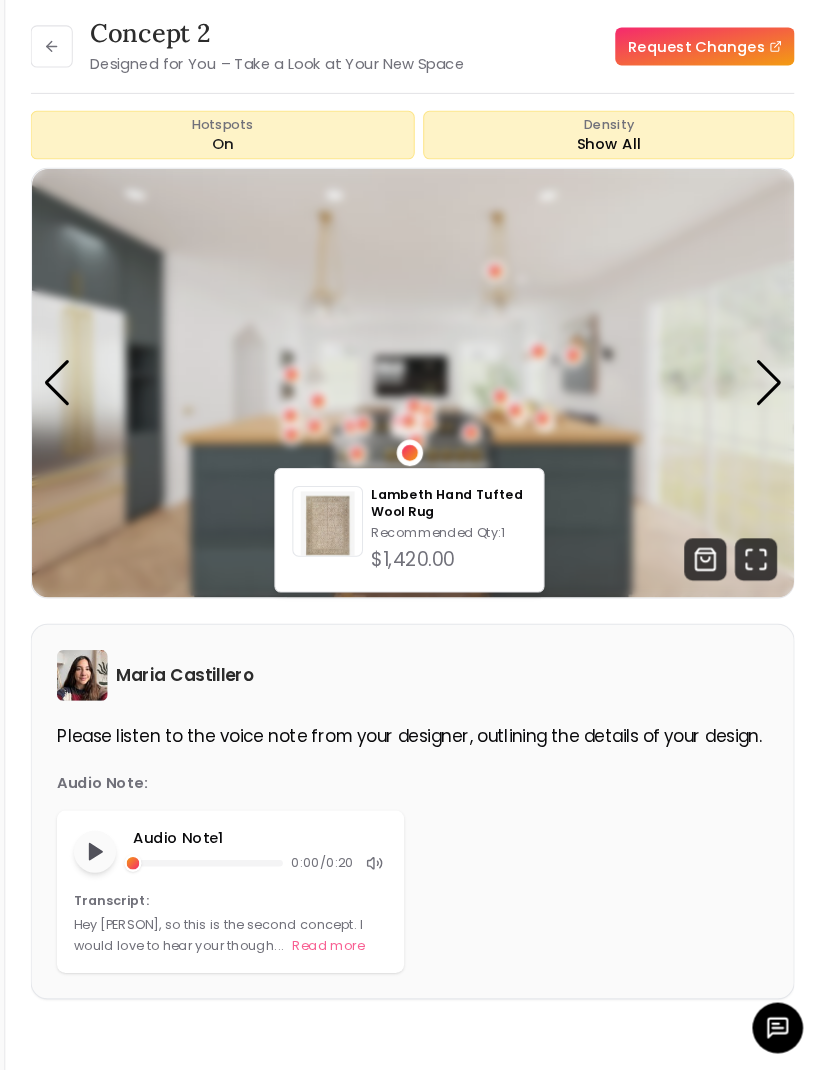 click at bounding box center [434, 419] 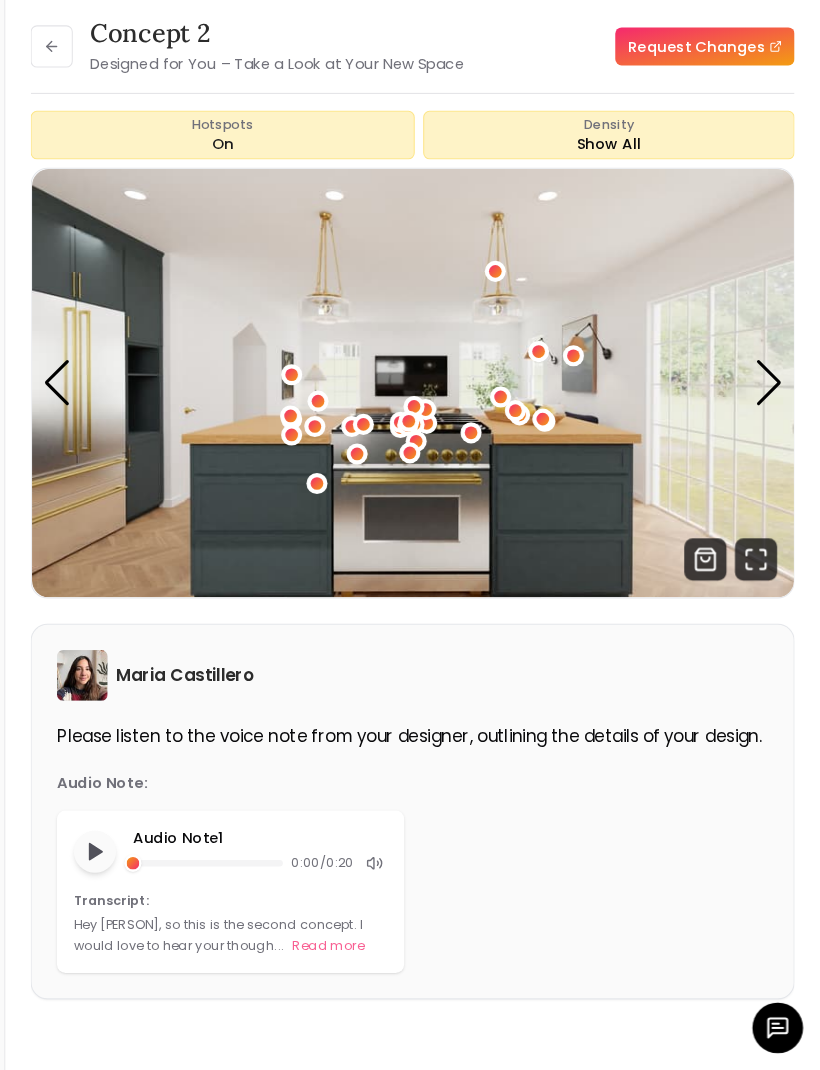 click at bounding box center (381, 486) 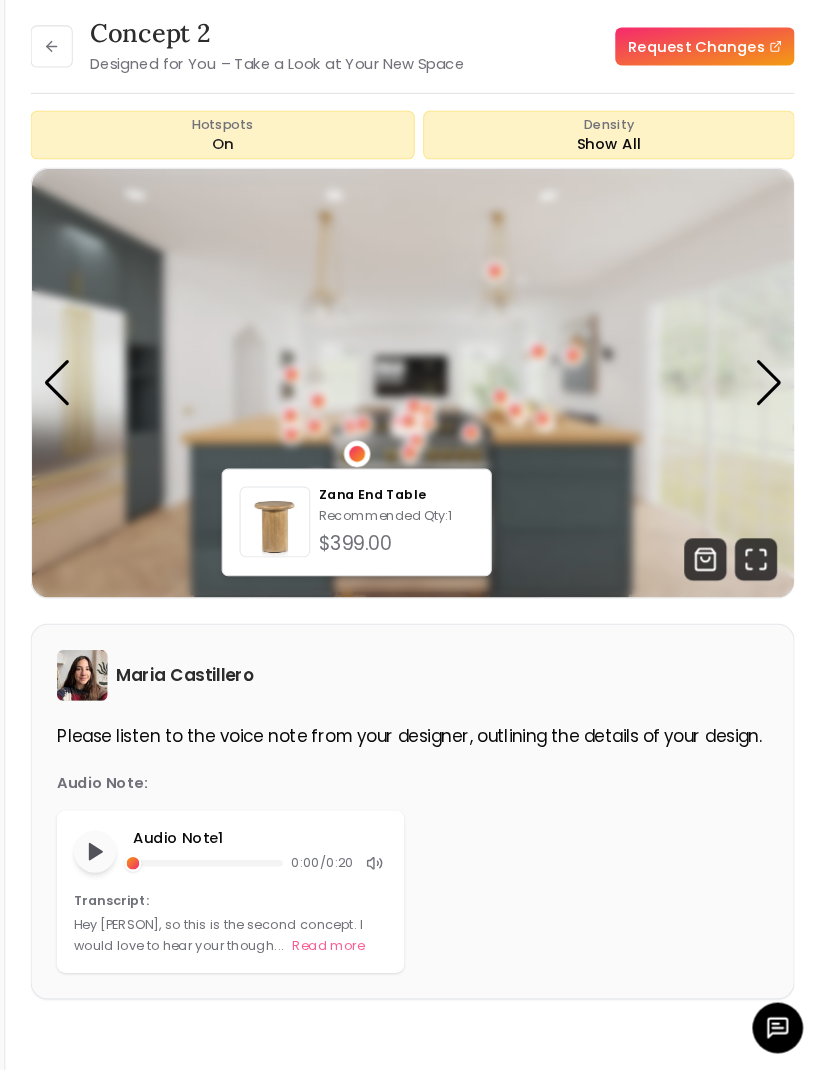 click at bounding box center [434, 419] 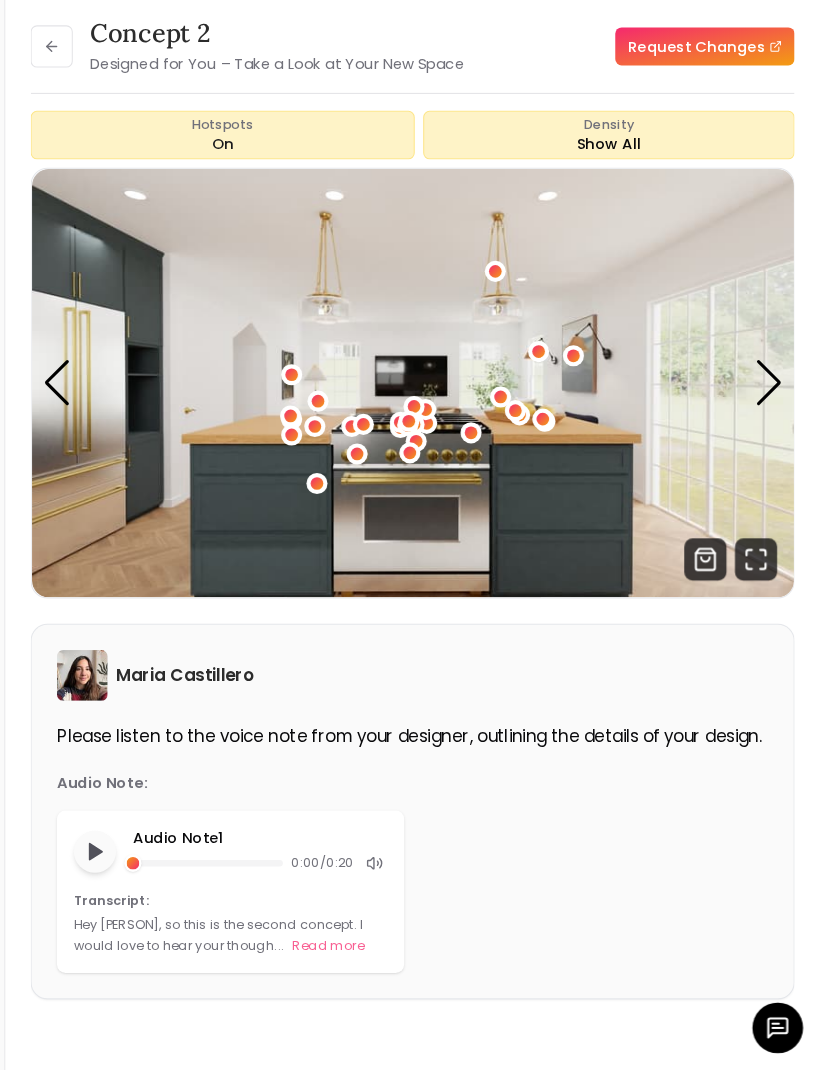 click at bounding box center (489, 466) 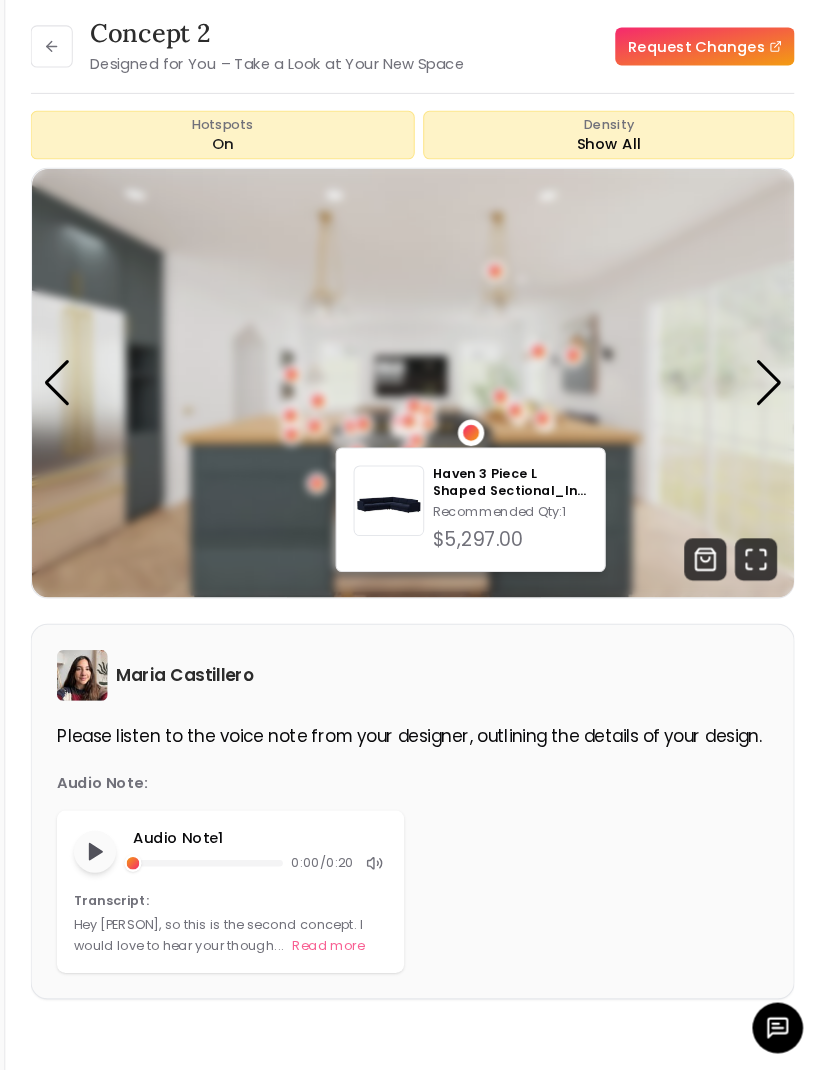 click at bounding box center (434, 419) 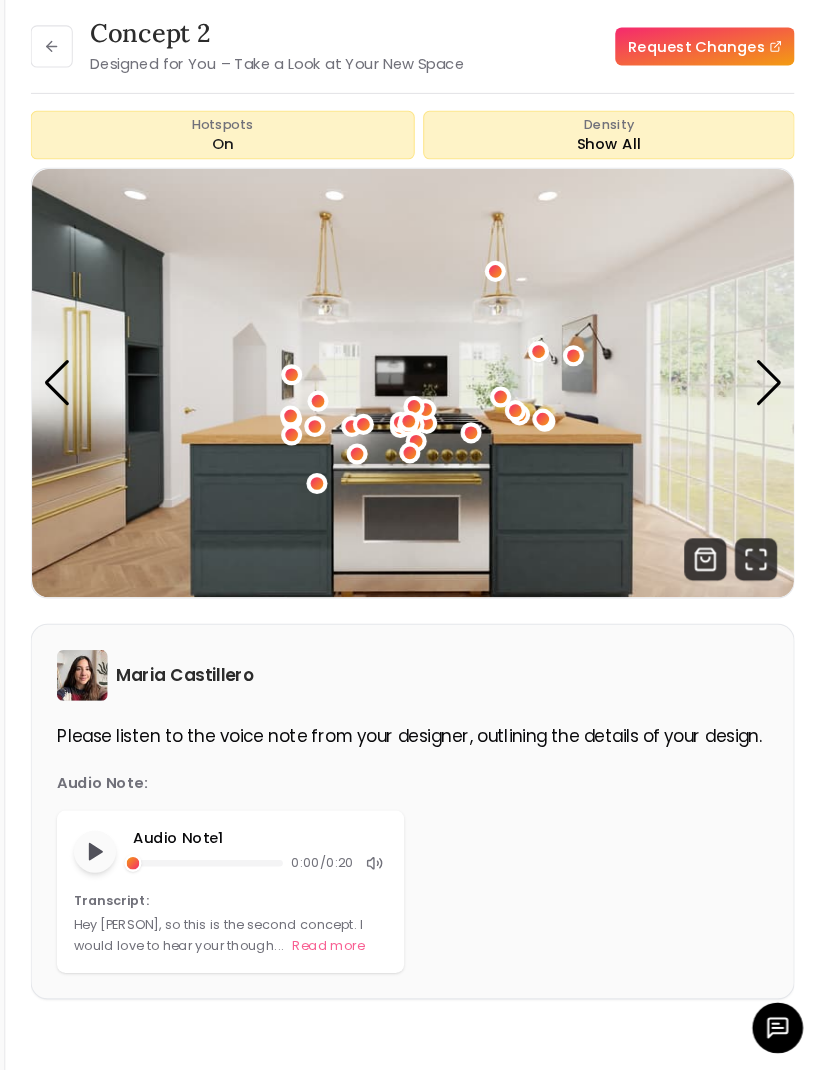 click at bounding box center (489, 466) 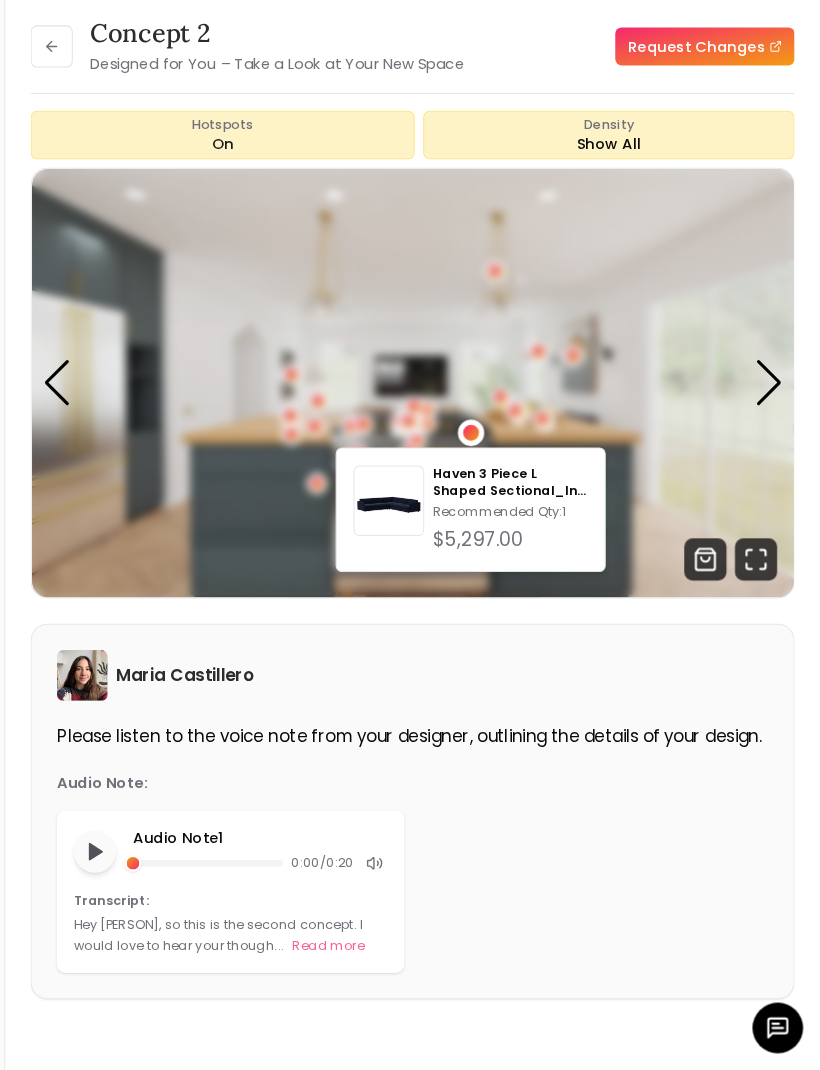 click at bounding box center [434, 419] 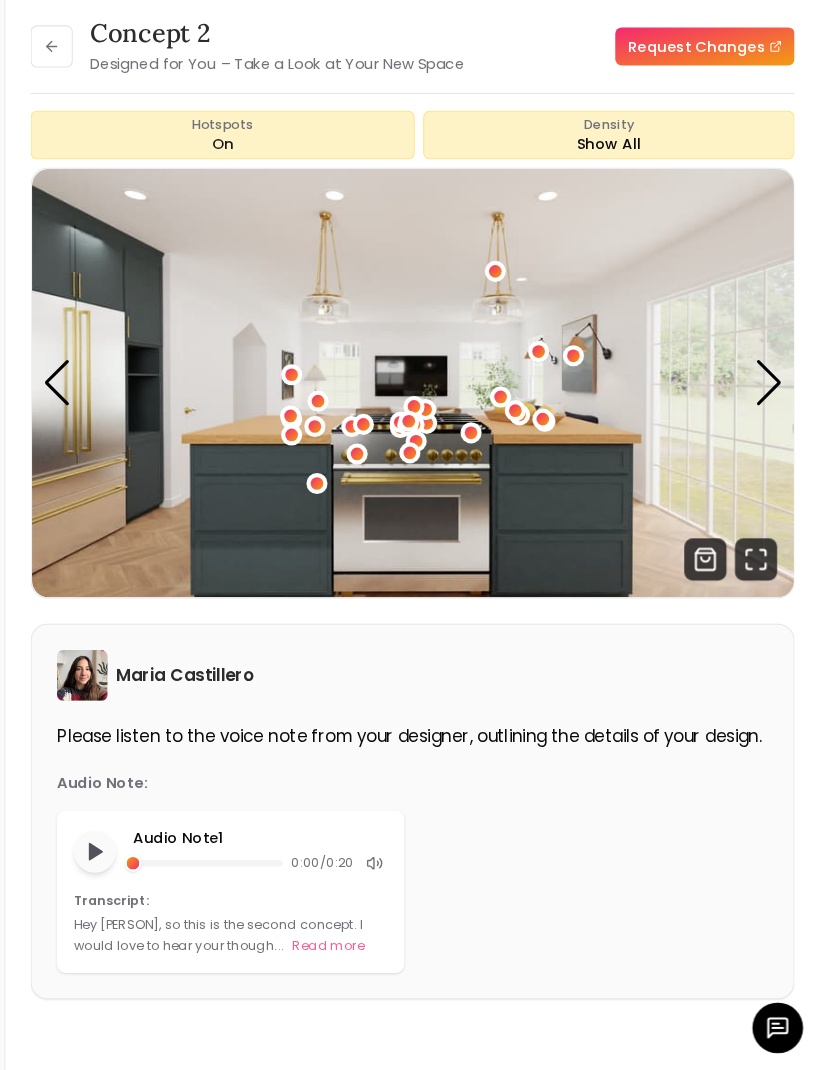click at bounding box center (435, 441) 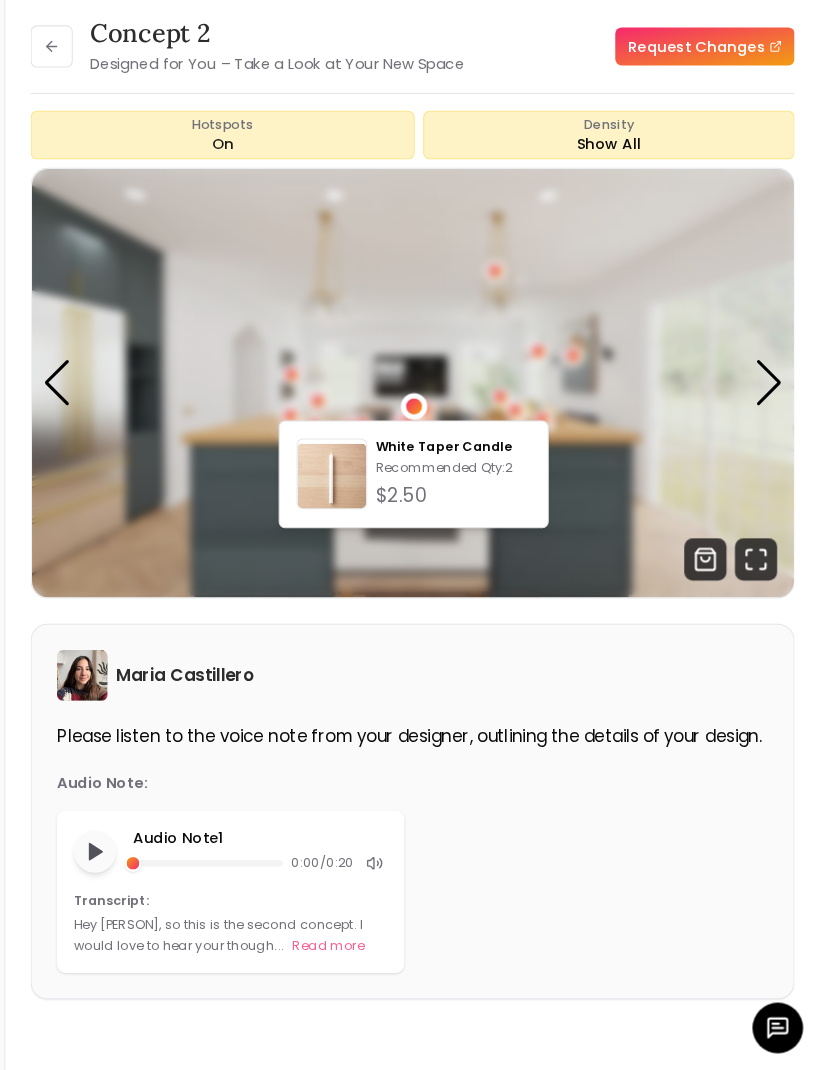 click at bounding box center [434, 419] 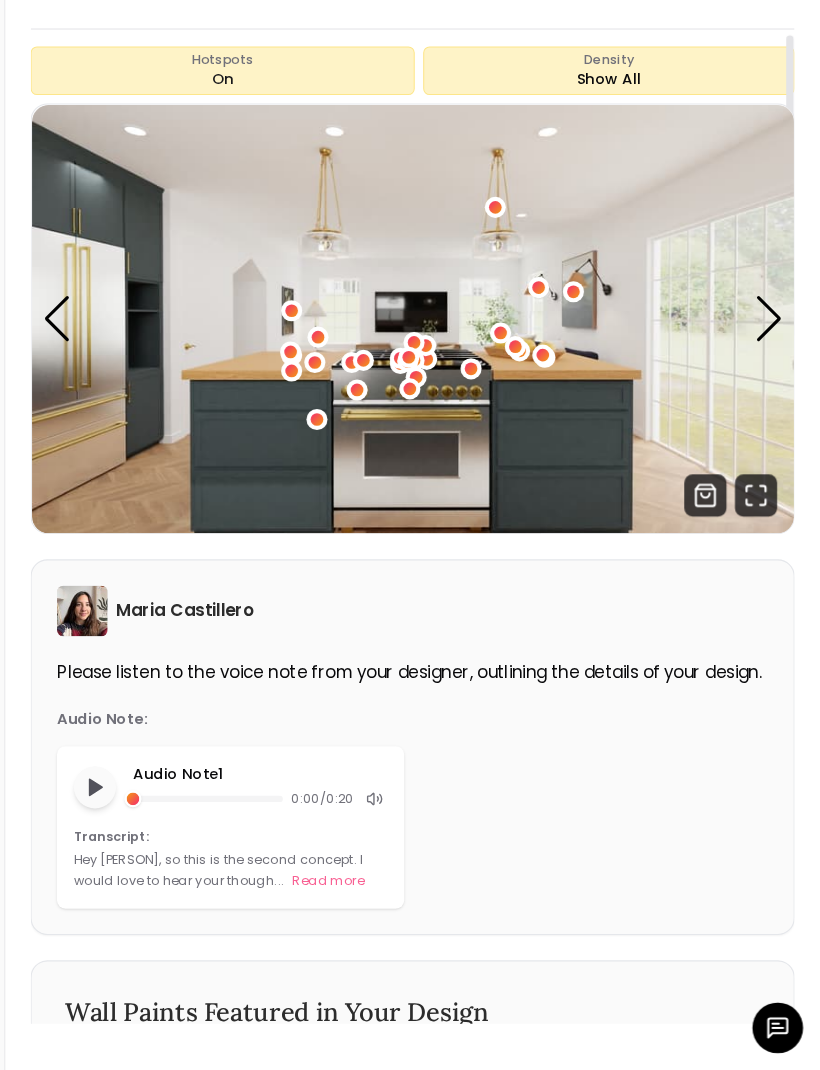 scroll, scrollTop: 59, scrollLeft: 0, axis: vertical 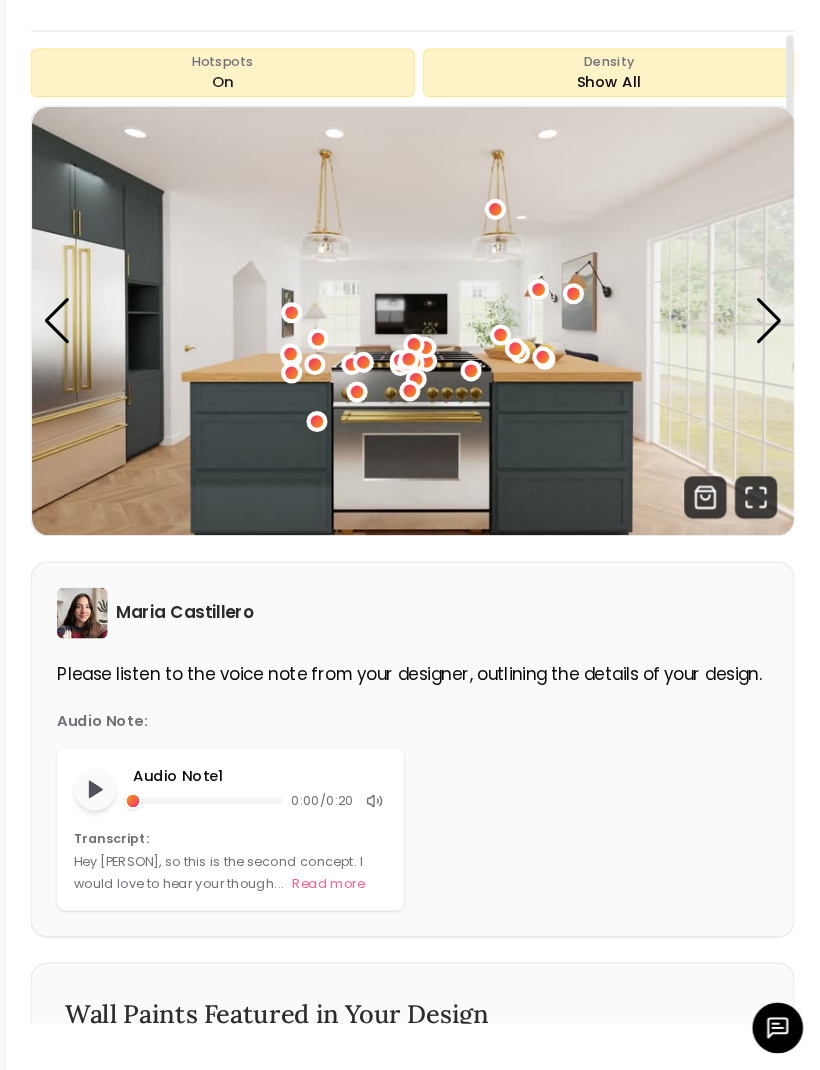 click 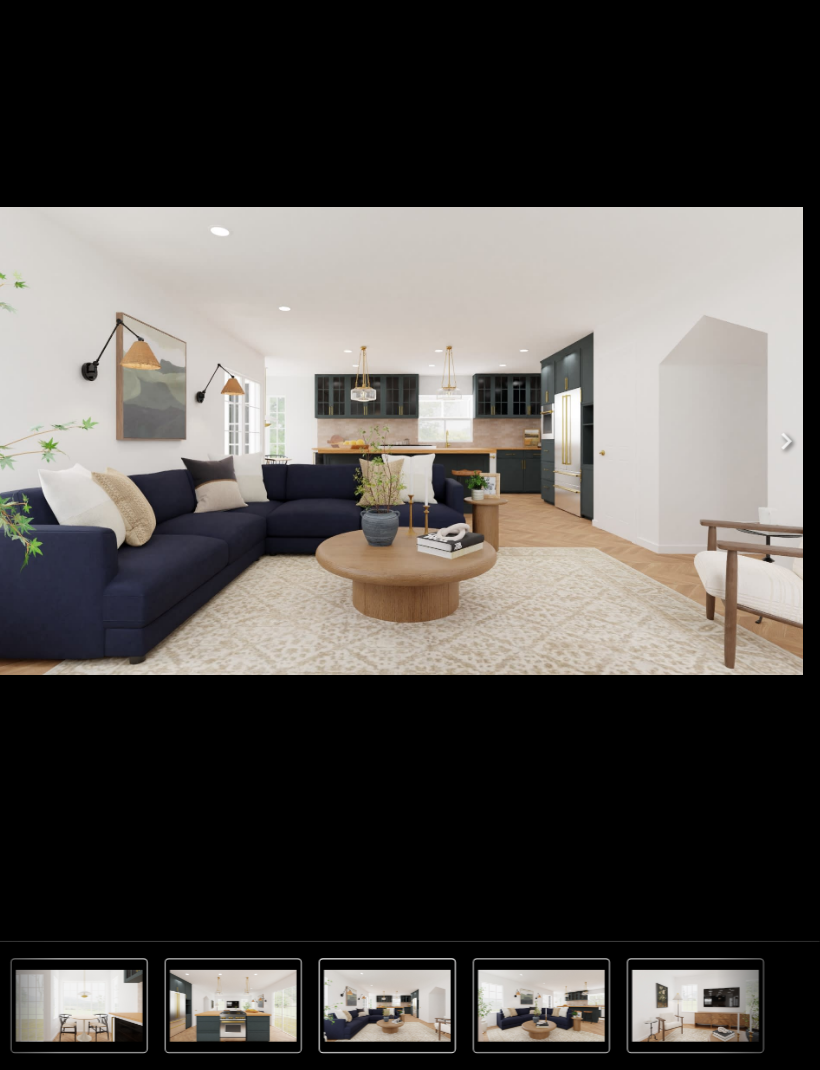 click at bounding box center (788, 474) 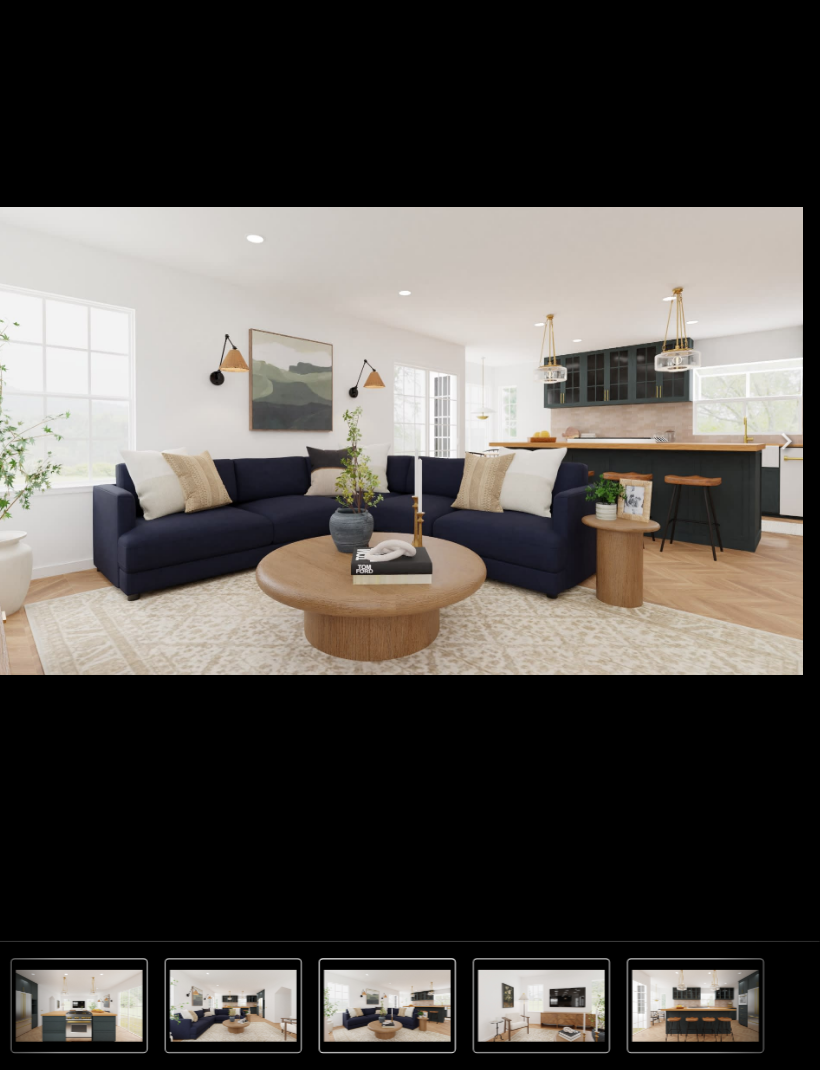 click 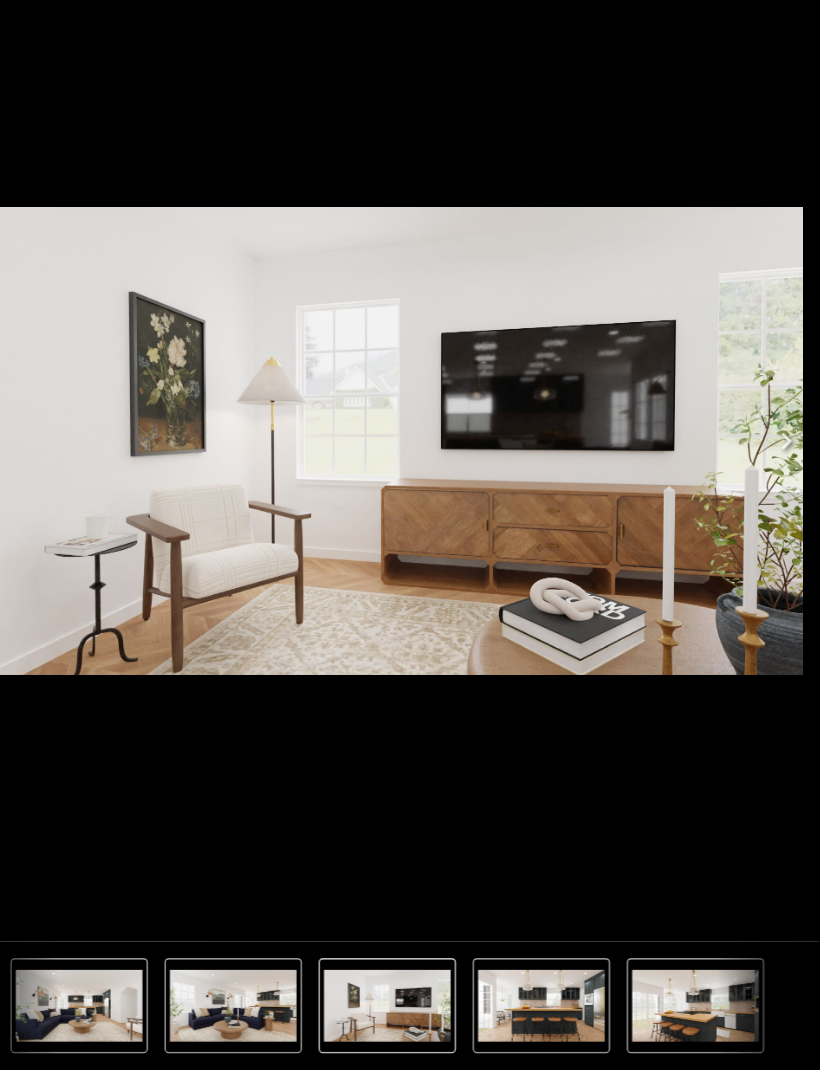 click 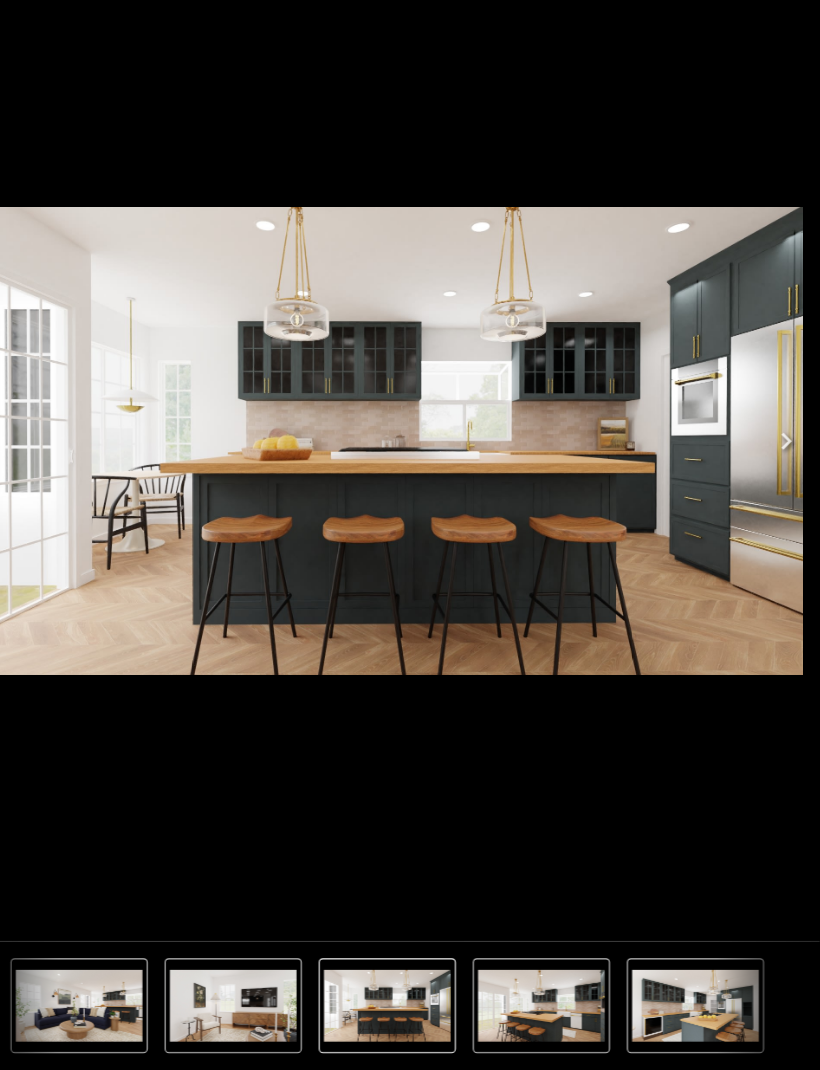 click 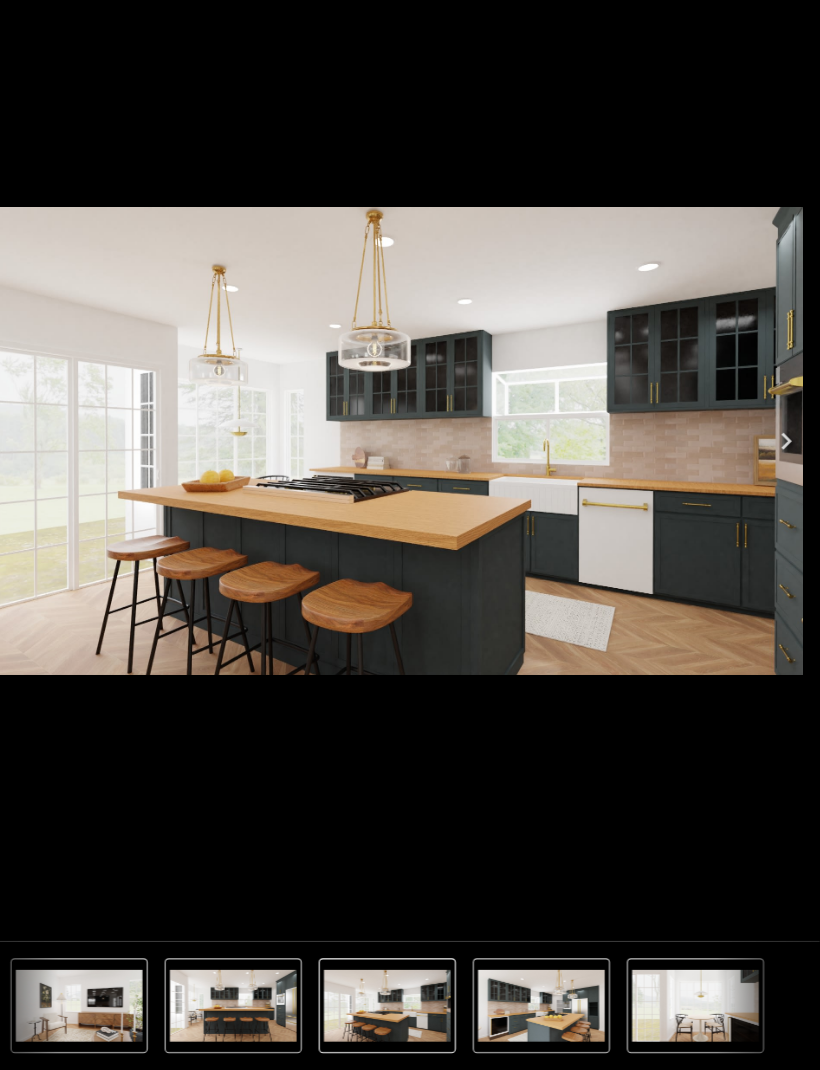 click 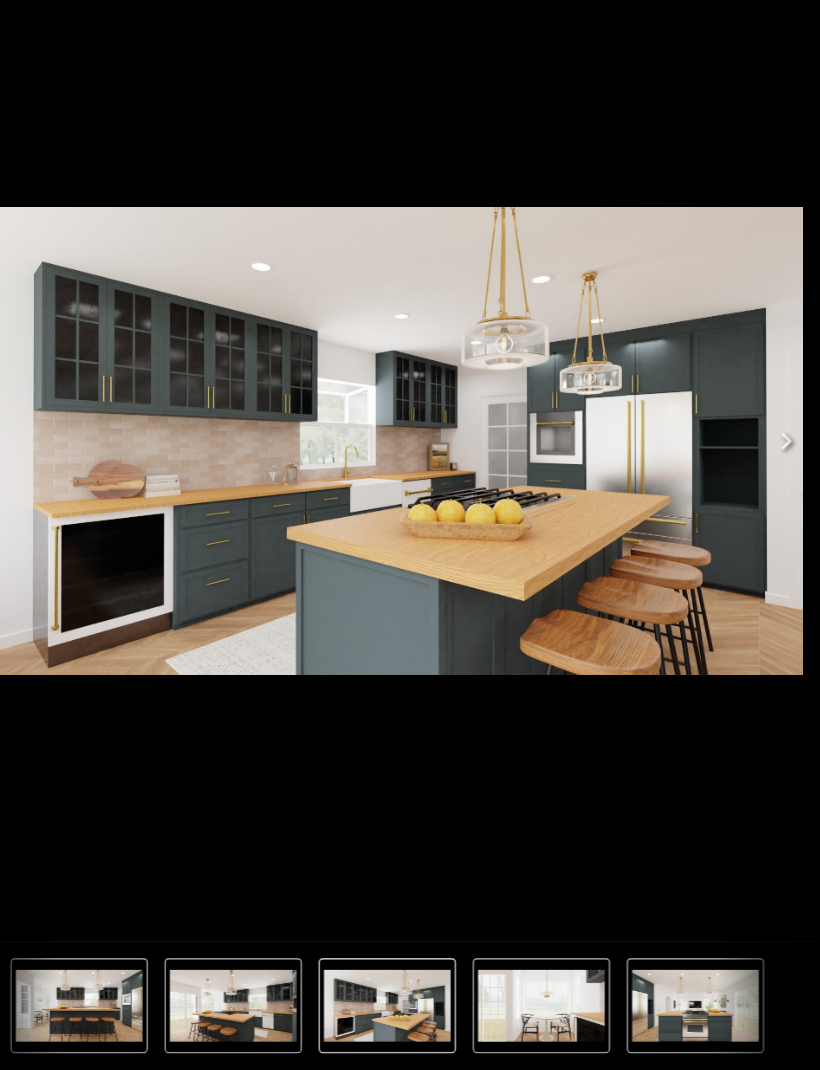click 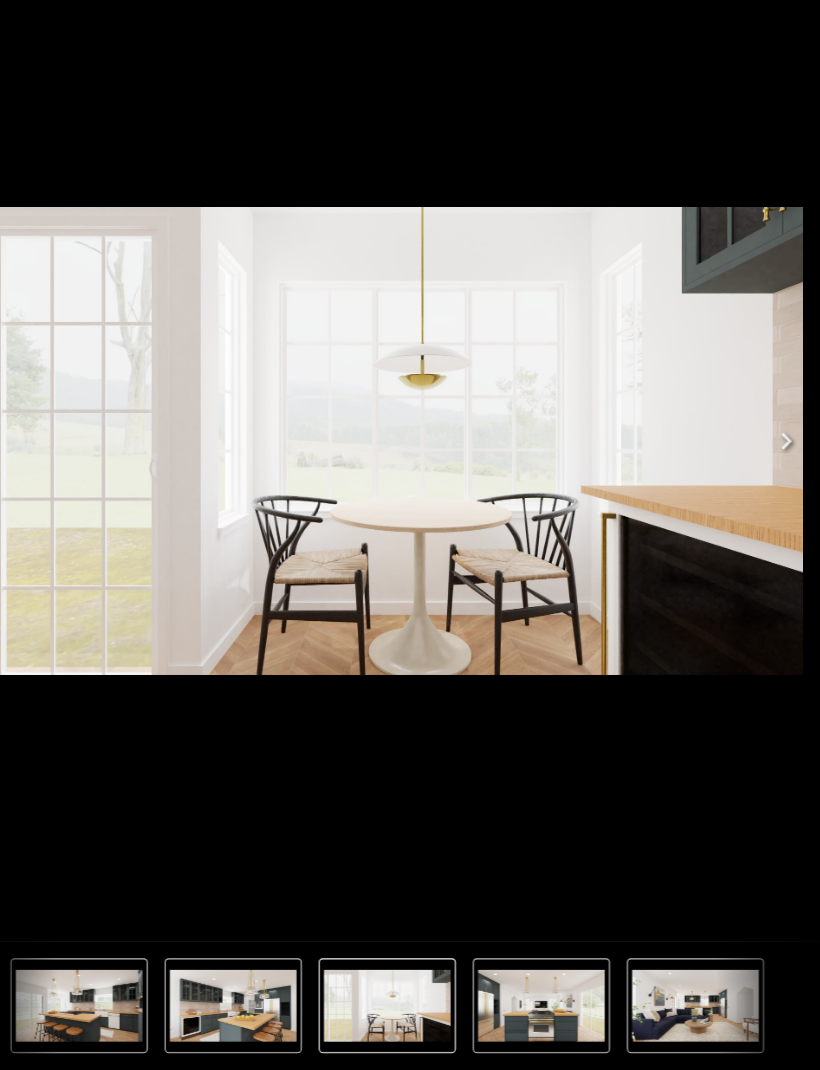click 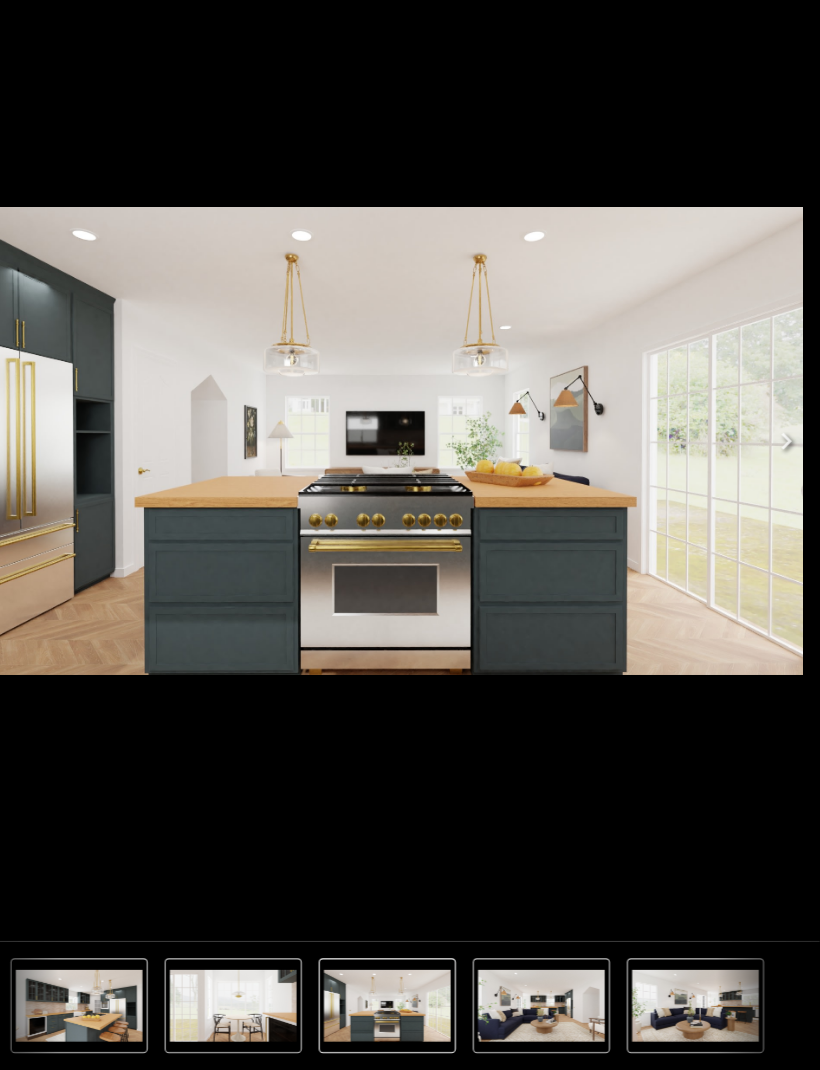 click 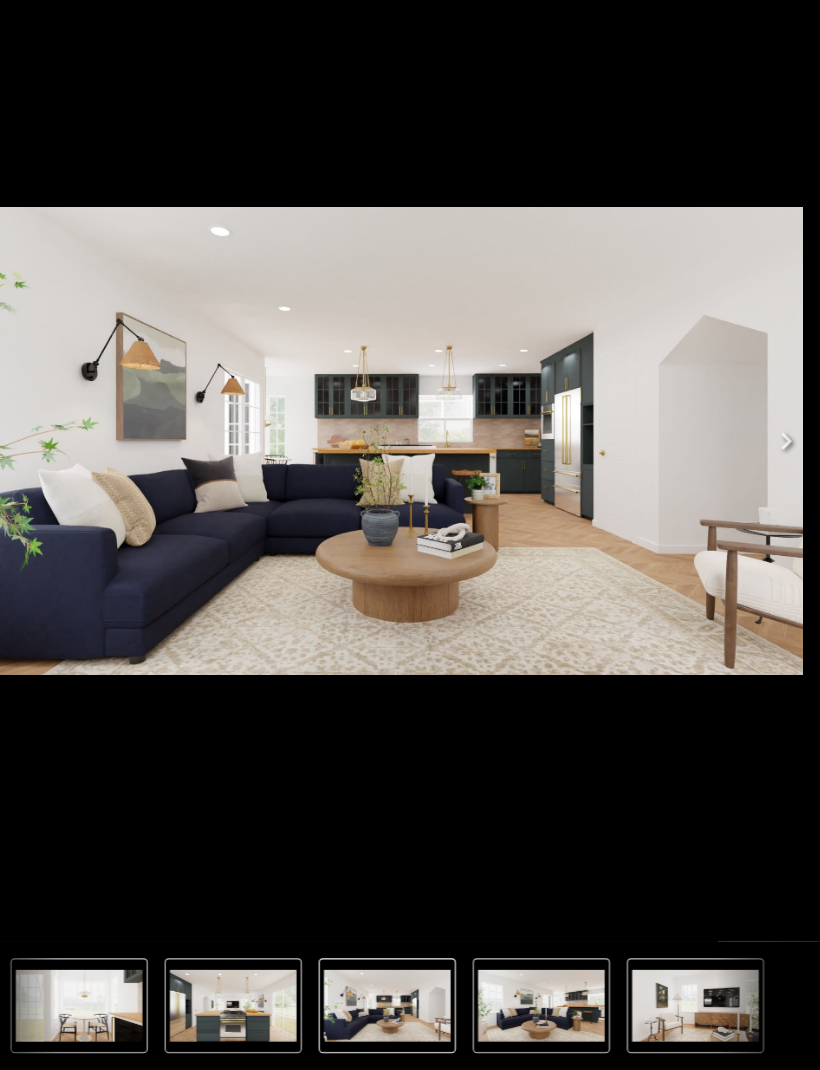 click at bounding box center [32, 474] 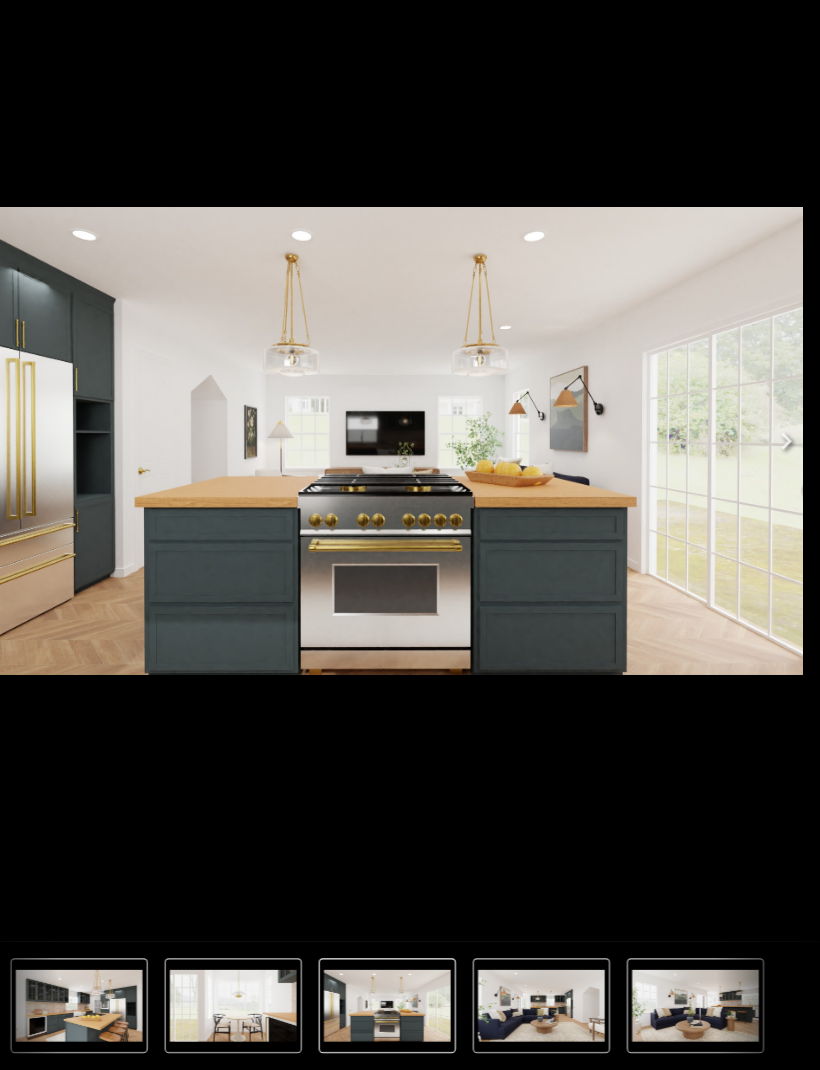 click 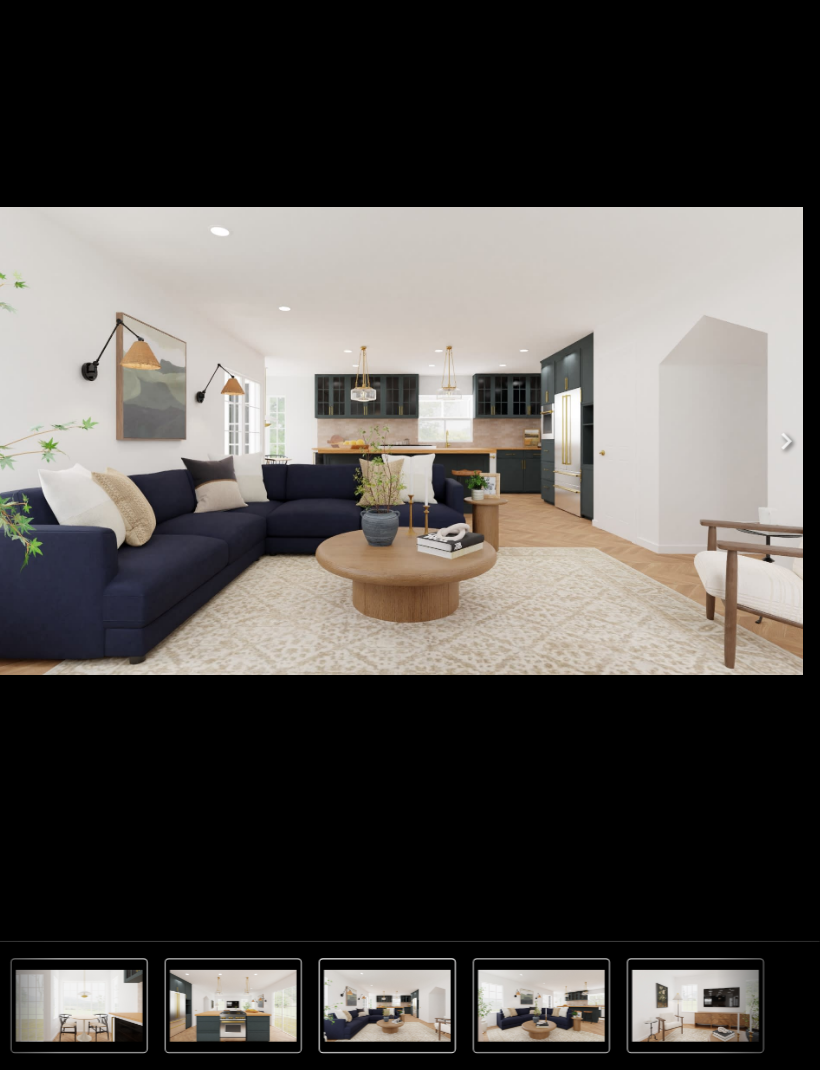 click 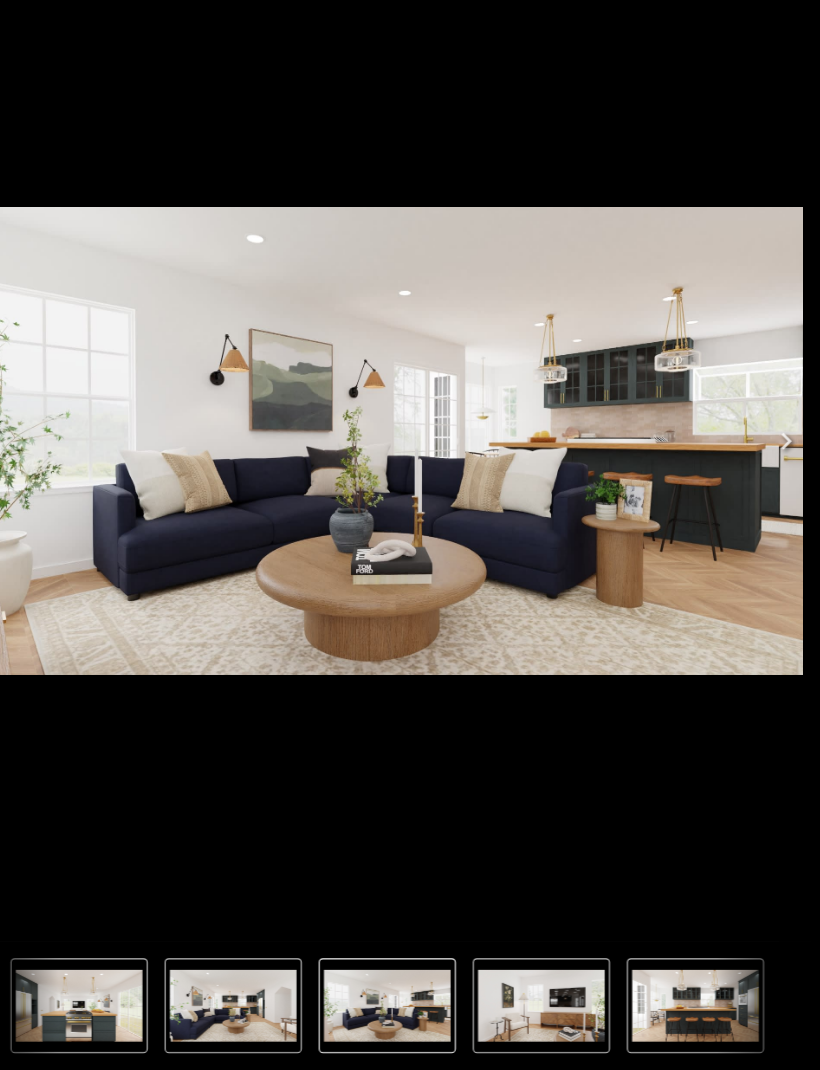 click 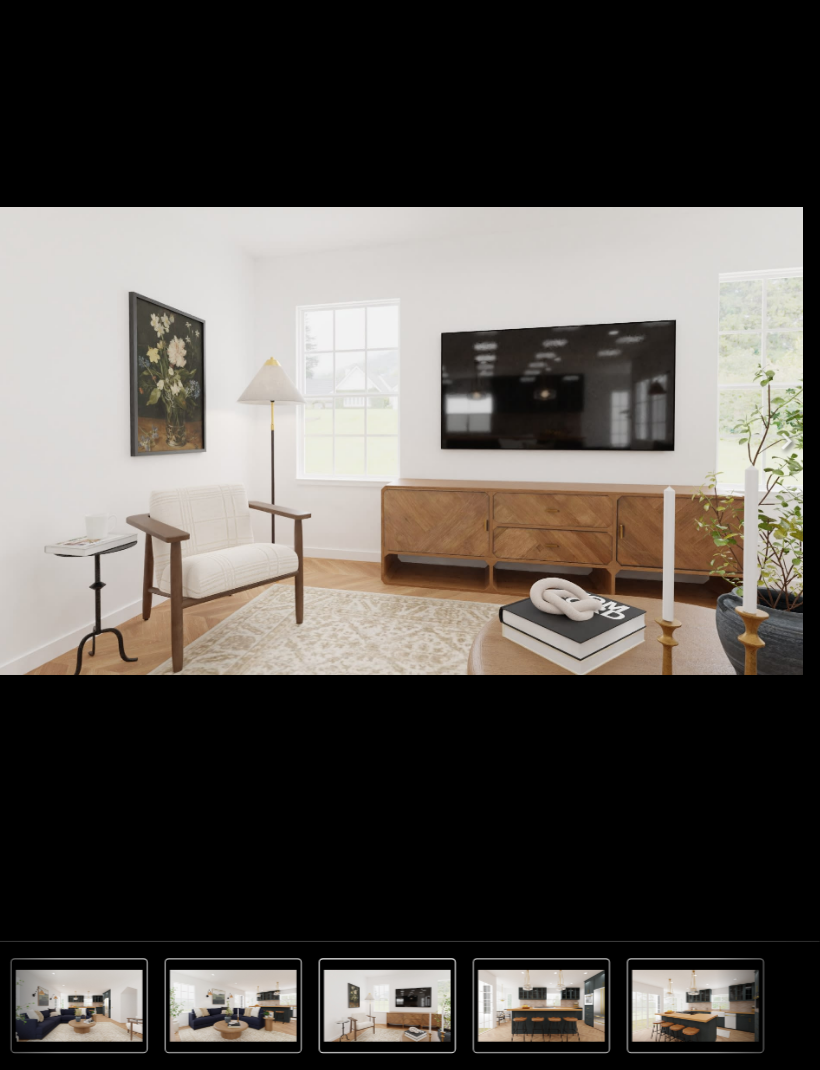 click 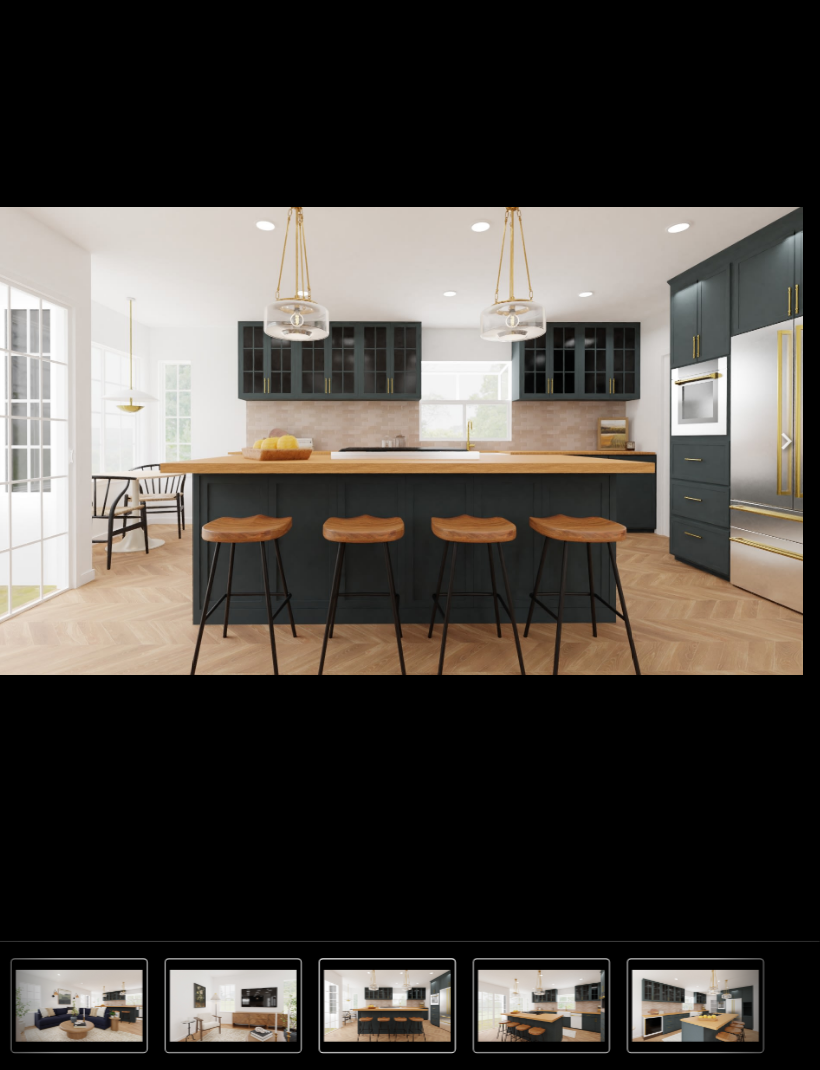 click 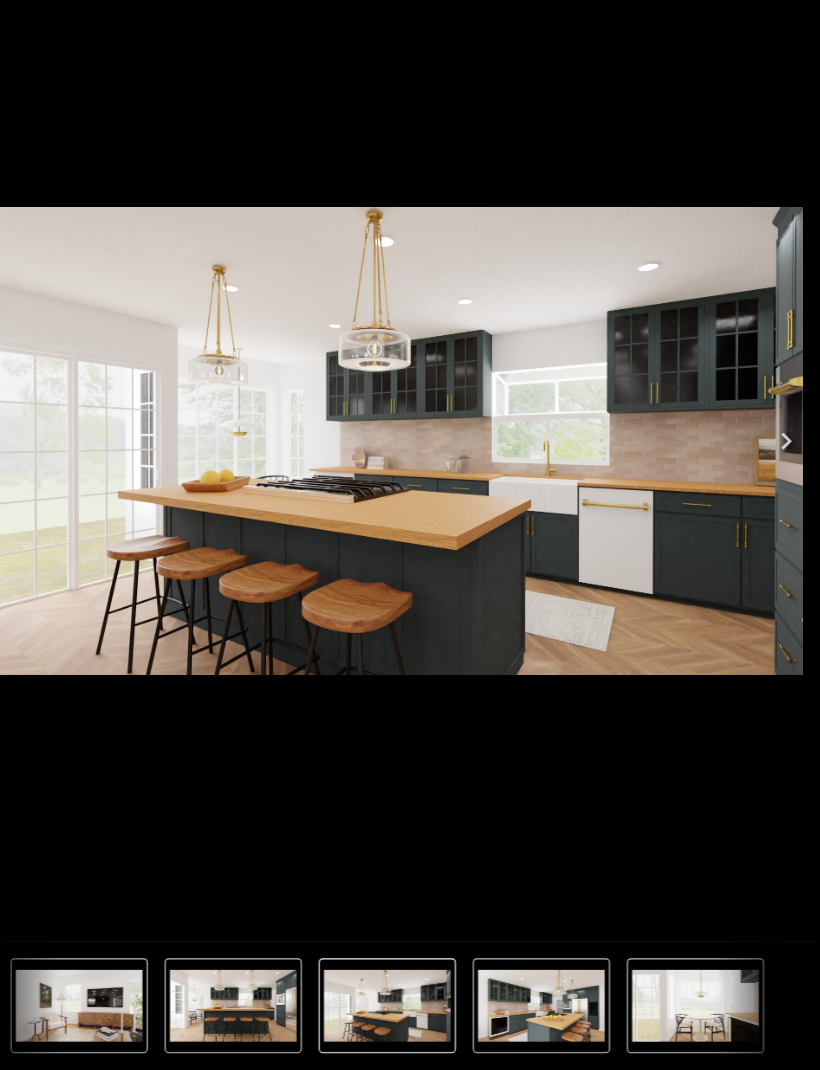 click at bounding box center (788, 474) 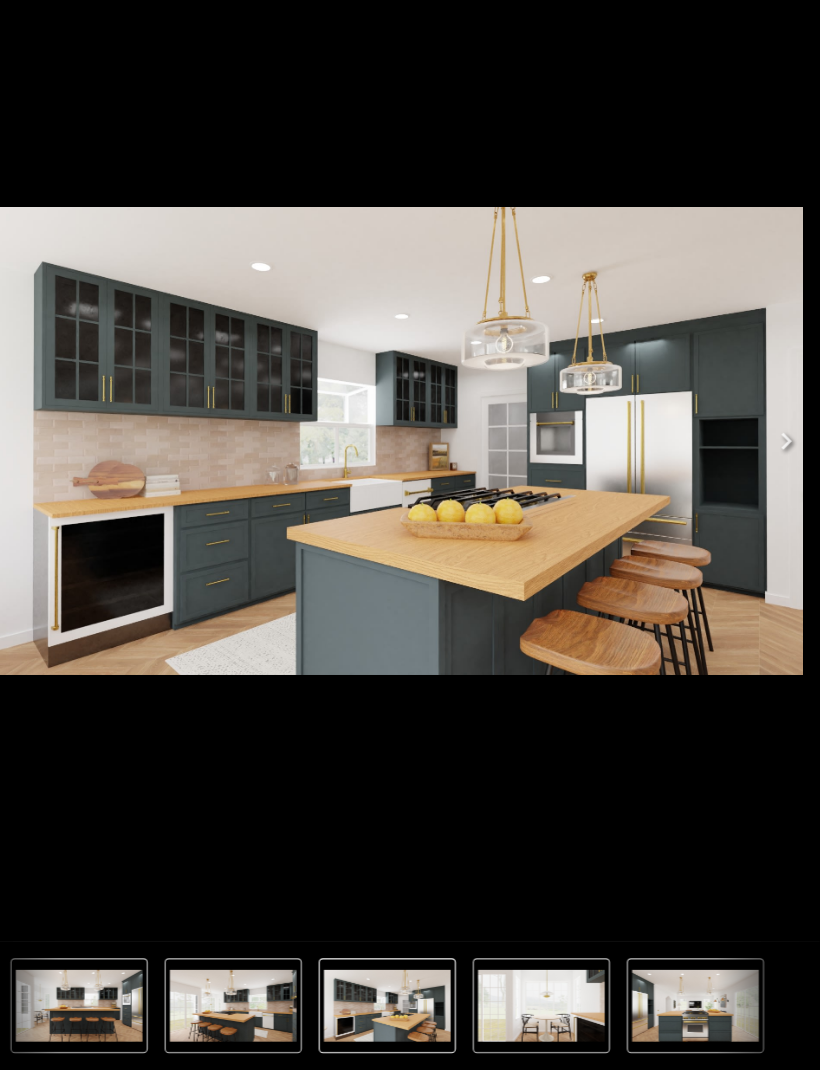 click at bounding box center [788, 474] 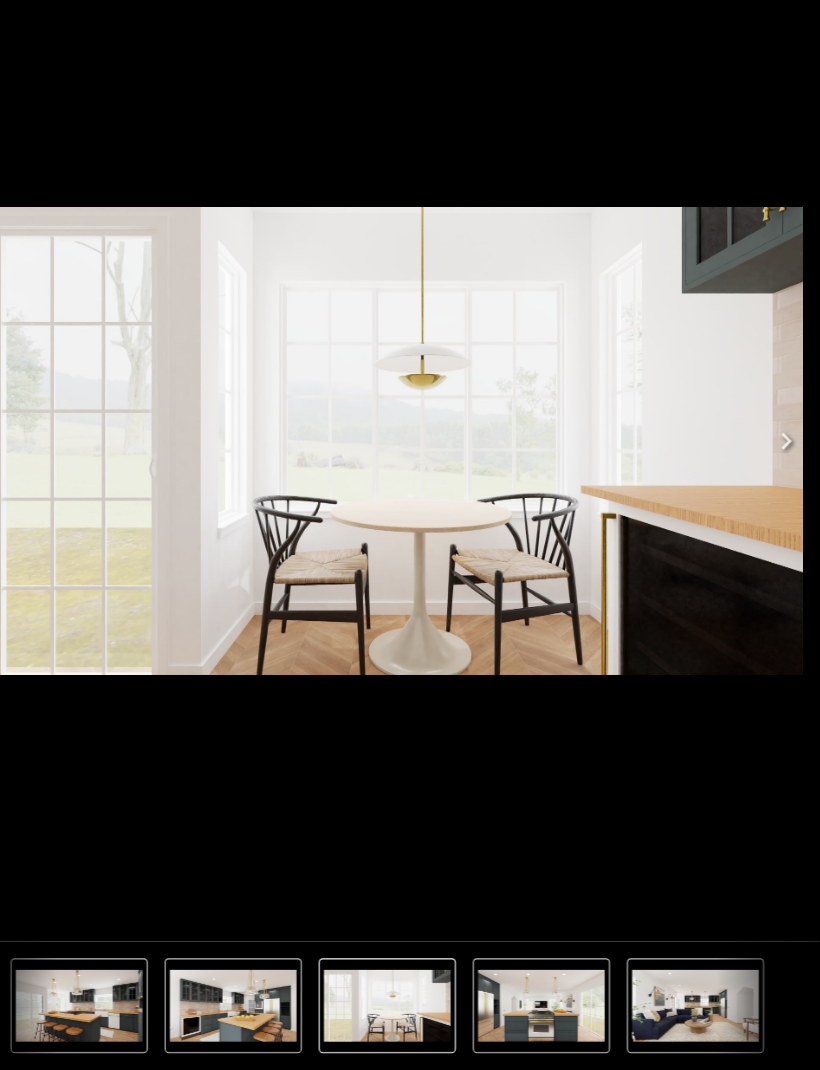 click 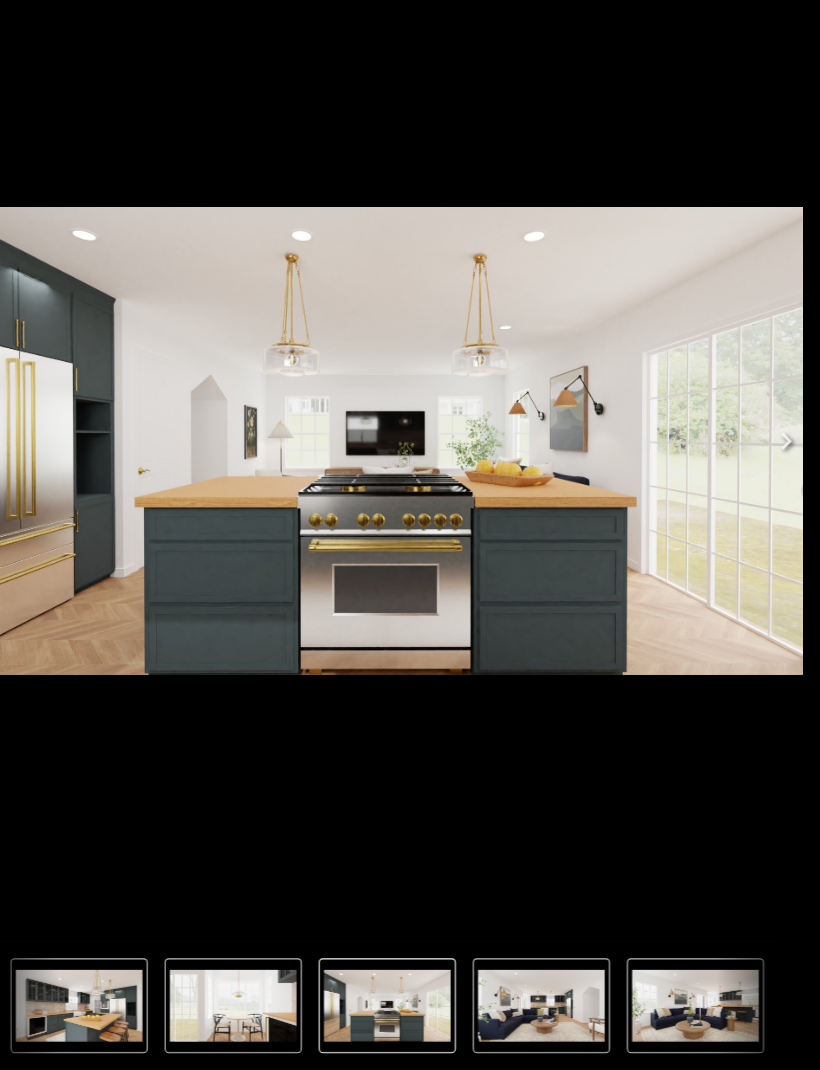 click 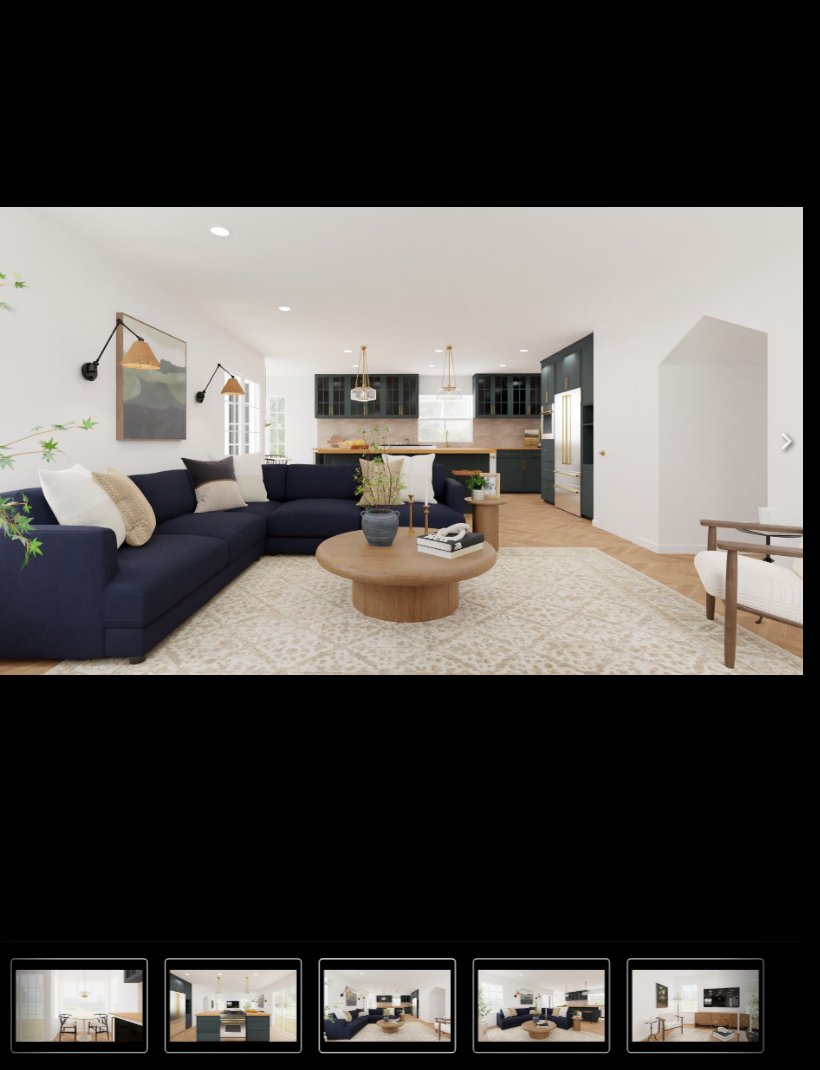 click at bounding box center [410, 474] 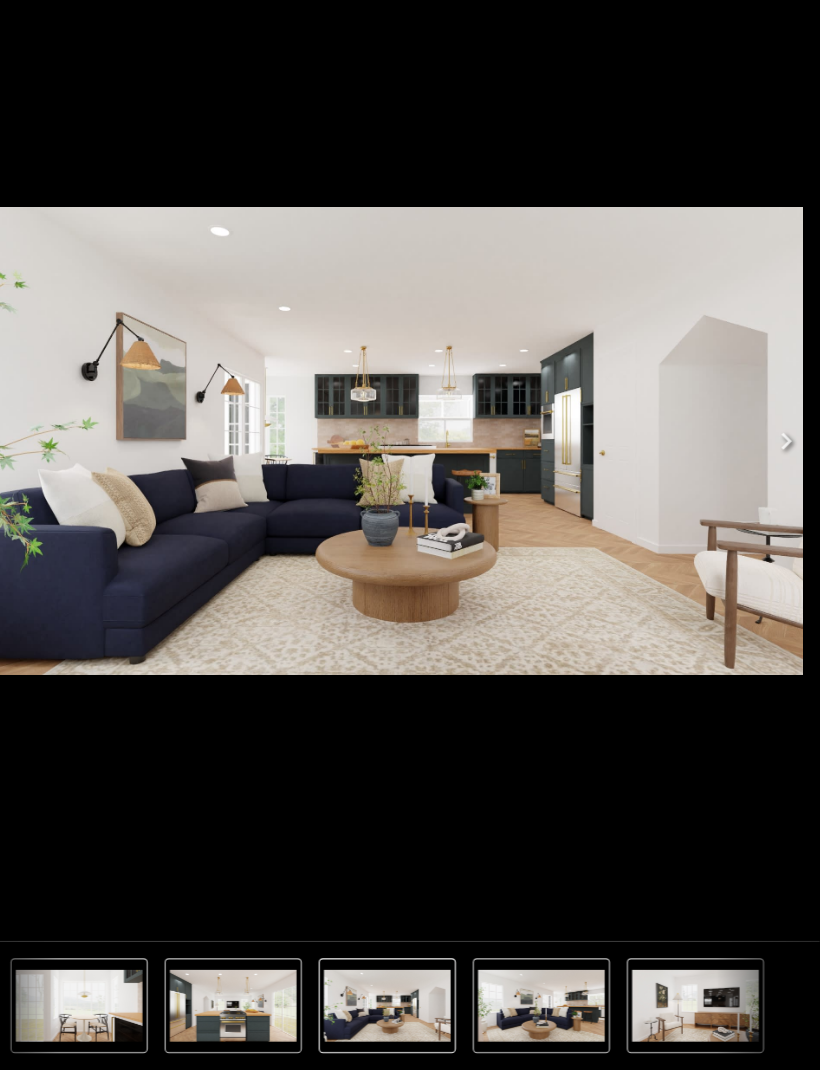 click at bounding box center (410, 474) 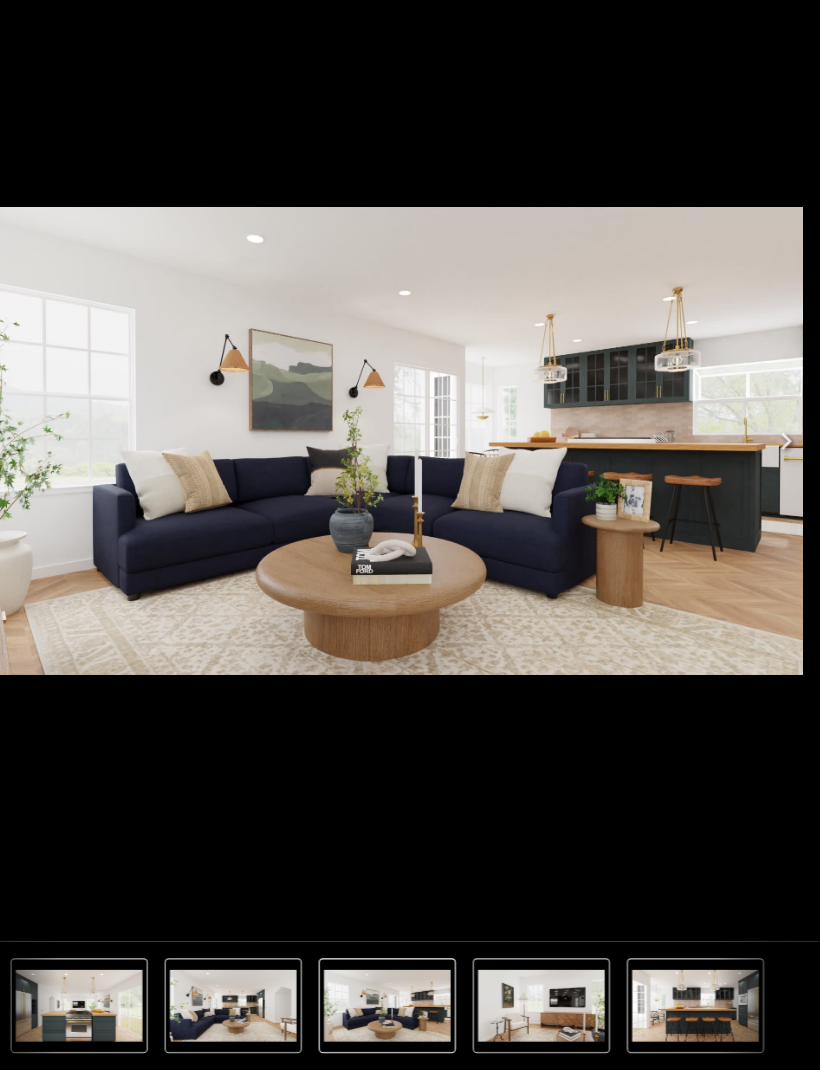 click at bounding box center (410, 474) 